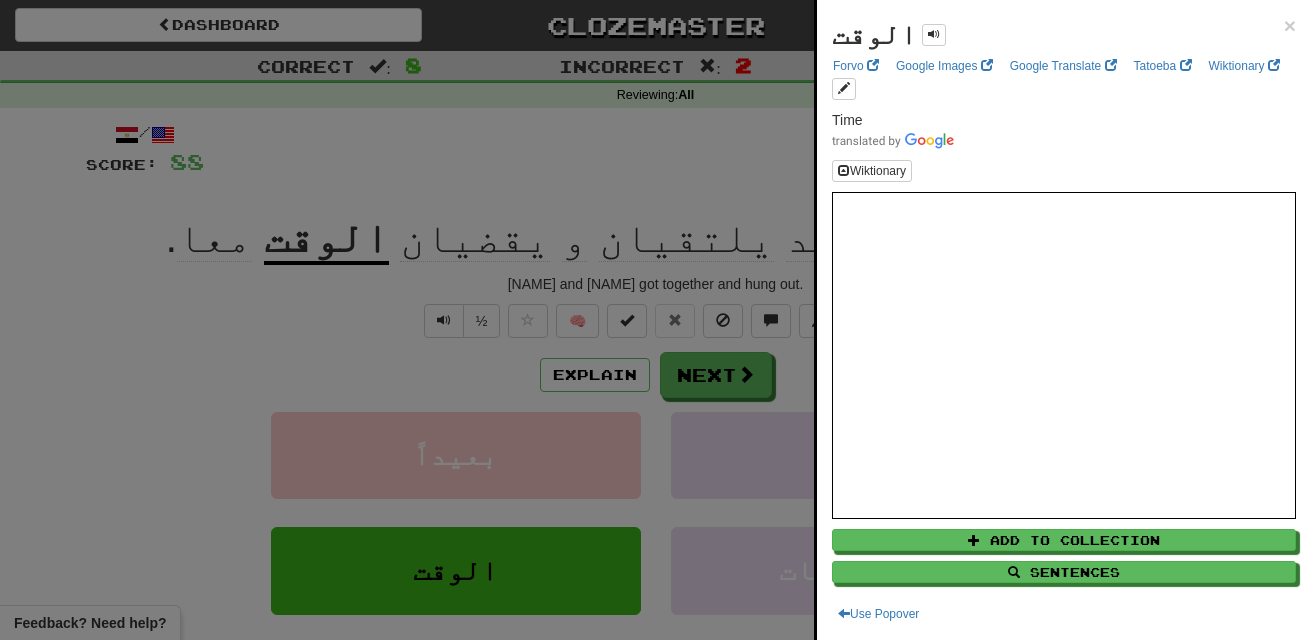 scroll, scrollTop: 67, scrollLeft: 0, axis: vertical 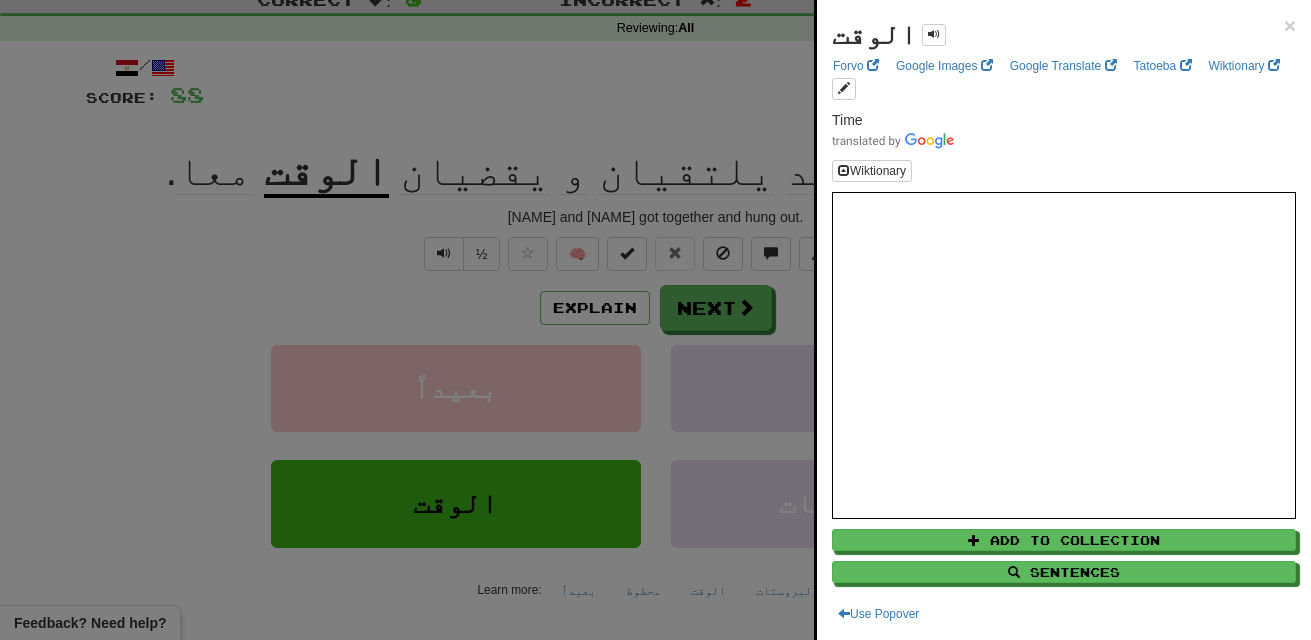 click at bounding box center [655, 320] 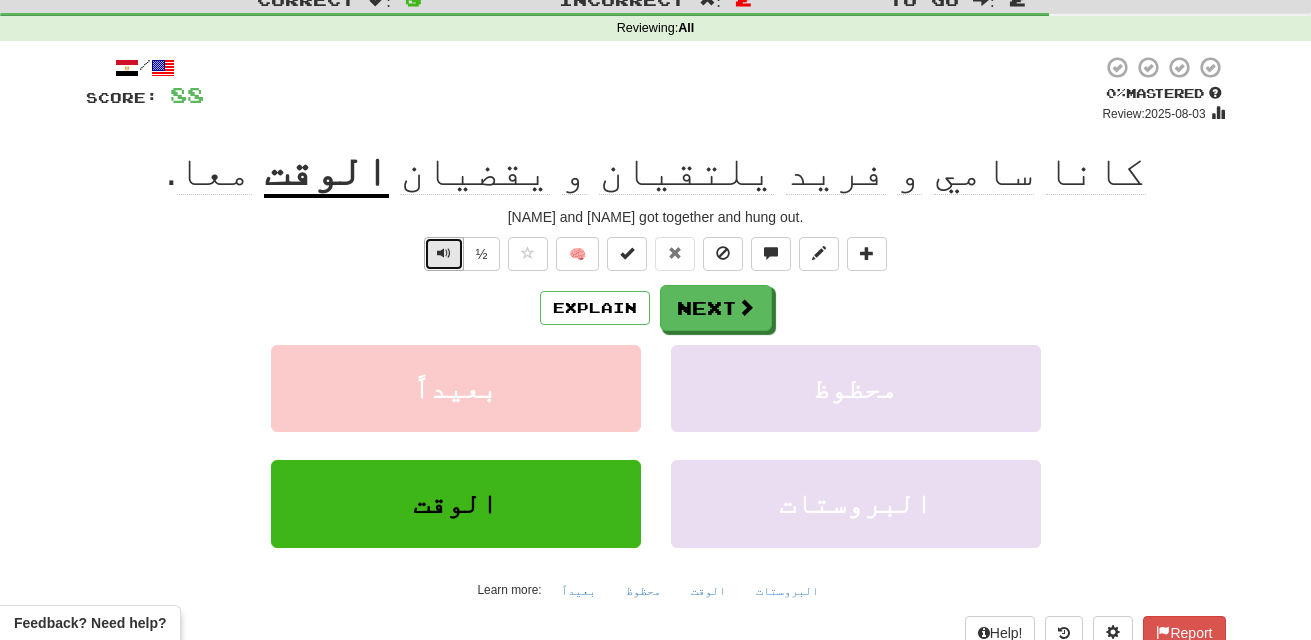 click at bounding box center [444, 253] 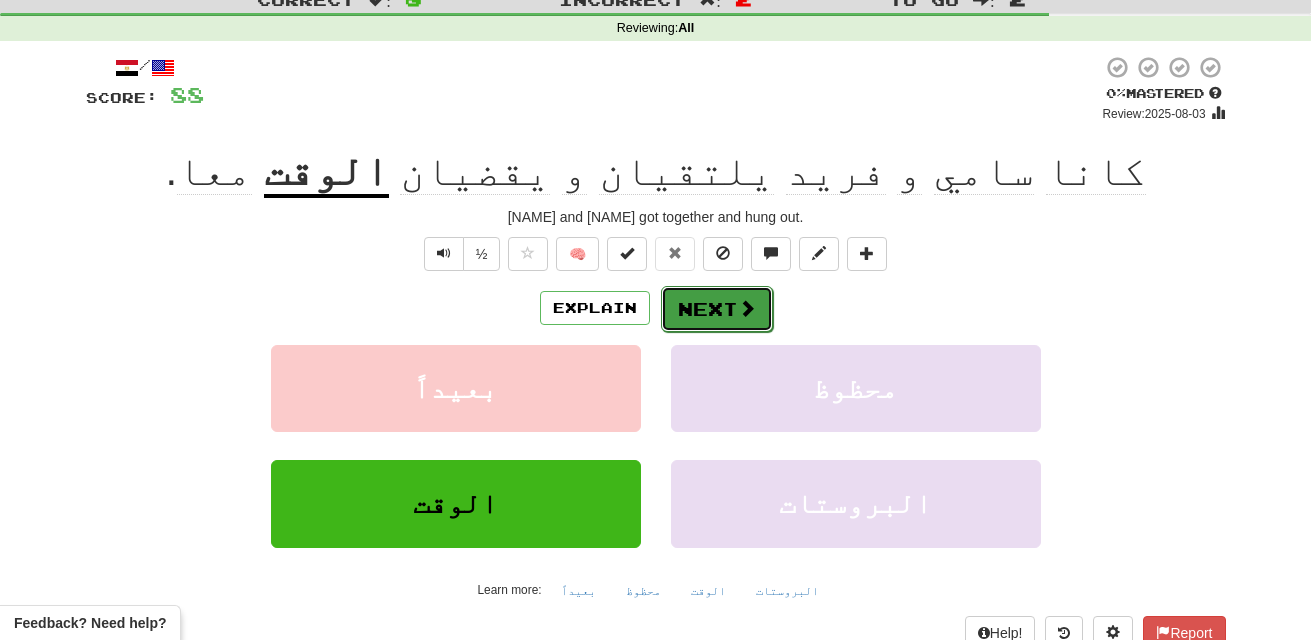 click at bounding box center [747, 308] 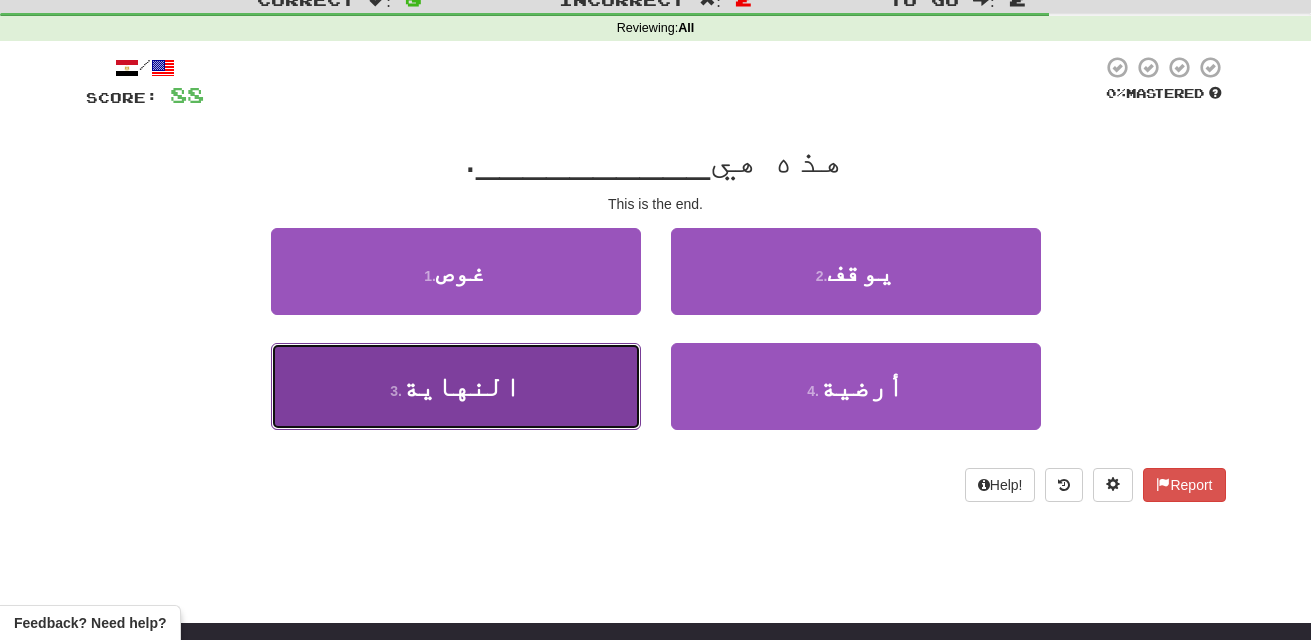 click on "النهاية" at bounding box center (461, 386) 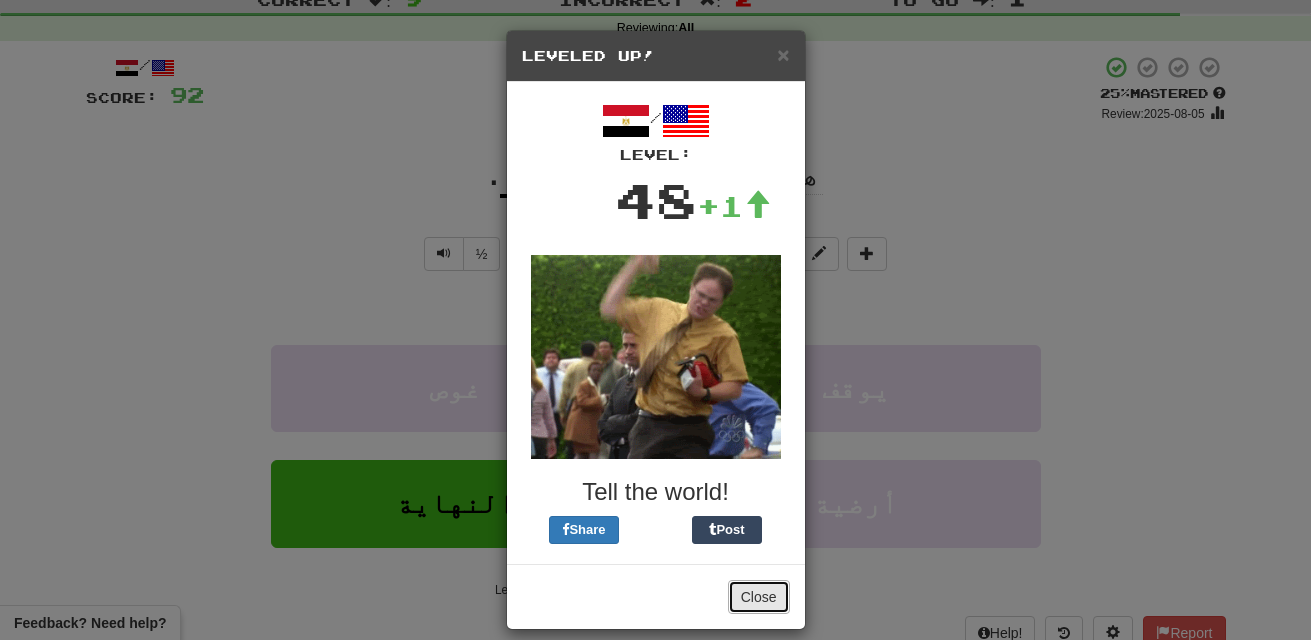 click on "Close" at bounding box center [759, 597] 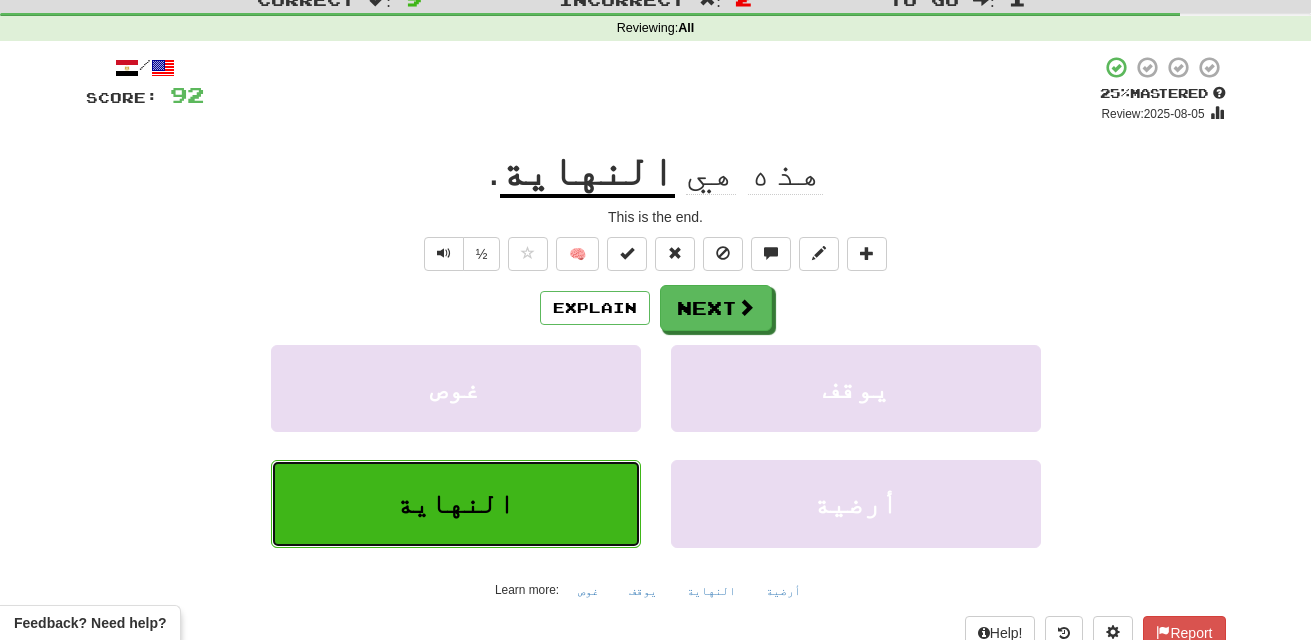 click on "النهاية" at bounding box center [455, 503] 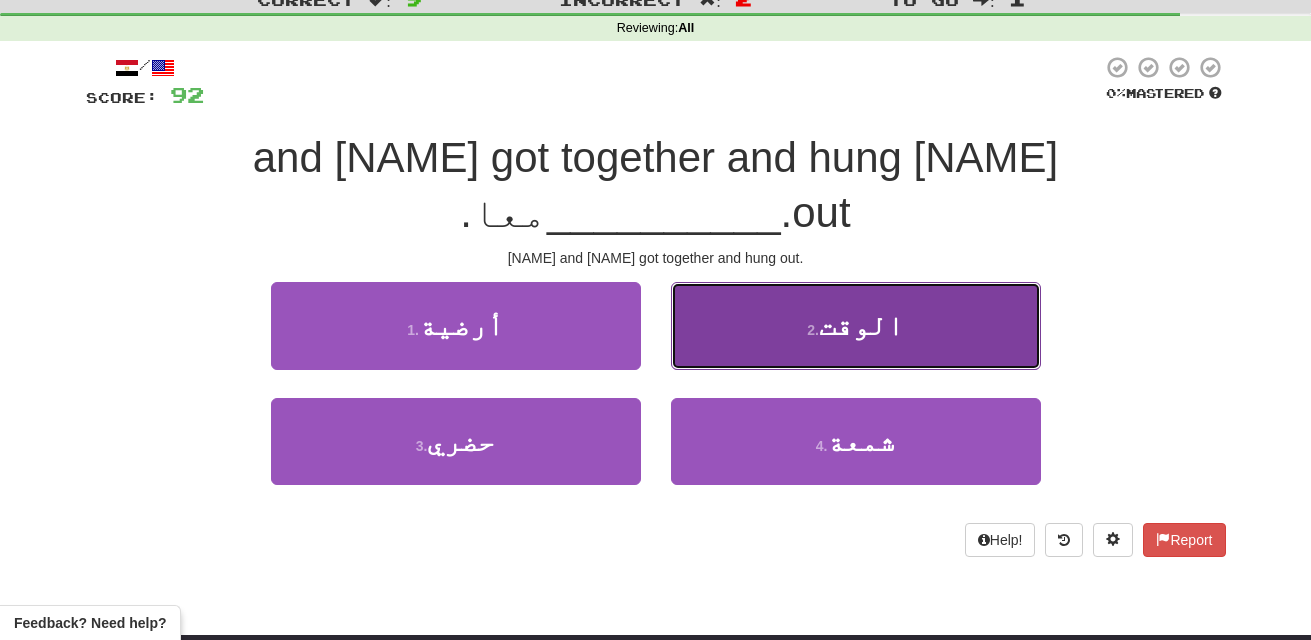 click on "2 .  الوقت" at bounding box center [856, 325] 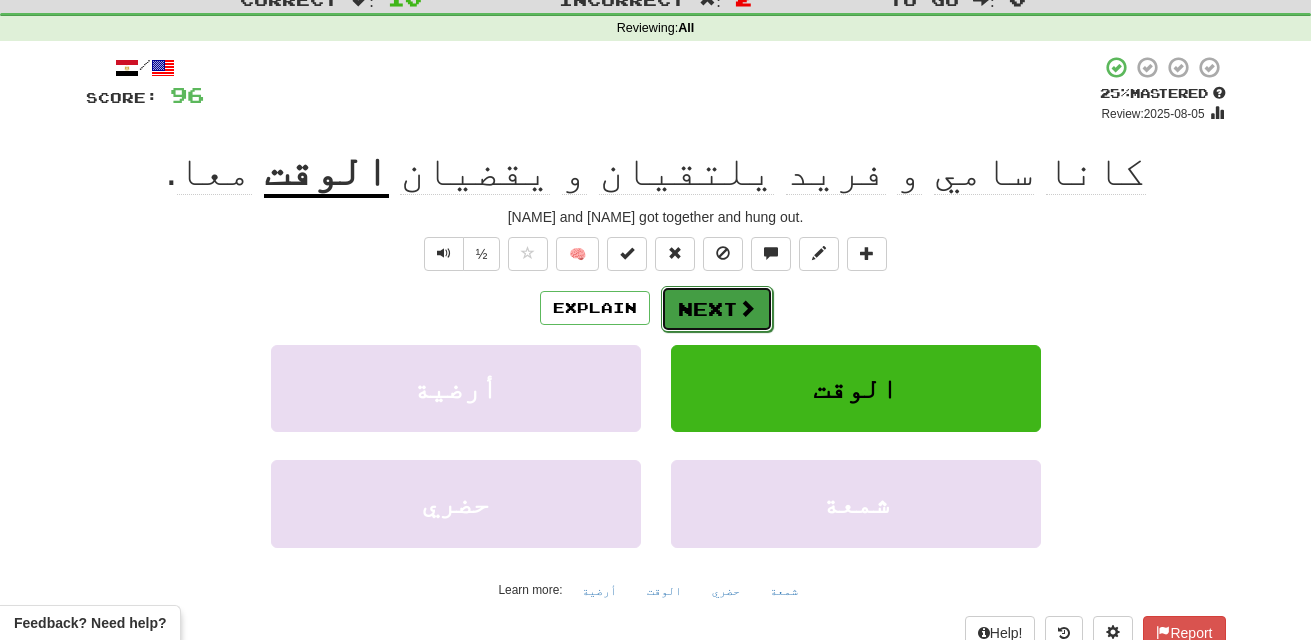 click at bounding box center (747, 308) 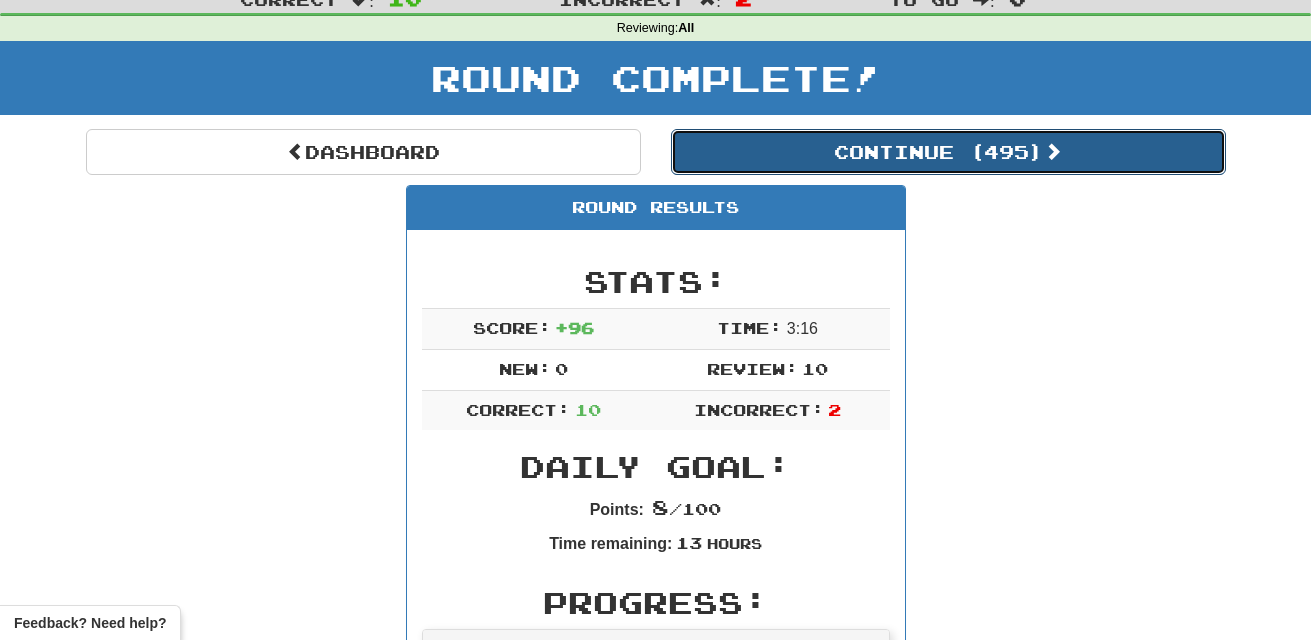 click on "Continue ( 495 )" at bounding box center (948, 152) 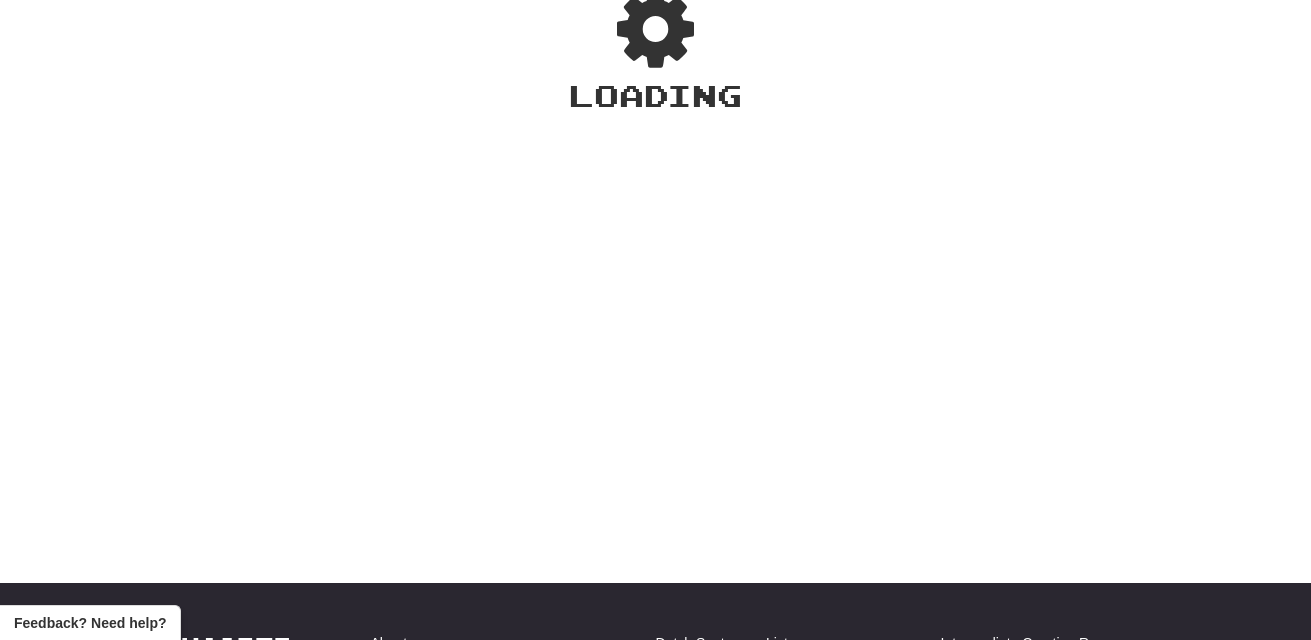 scroll, scrollTop: 67, scrollLeft: 0, axis: vertical 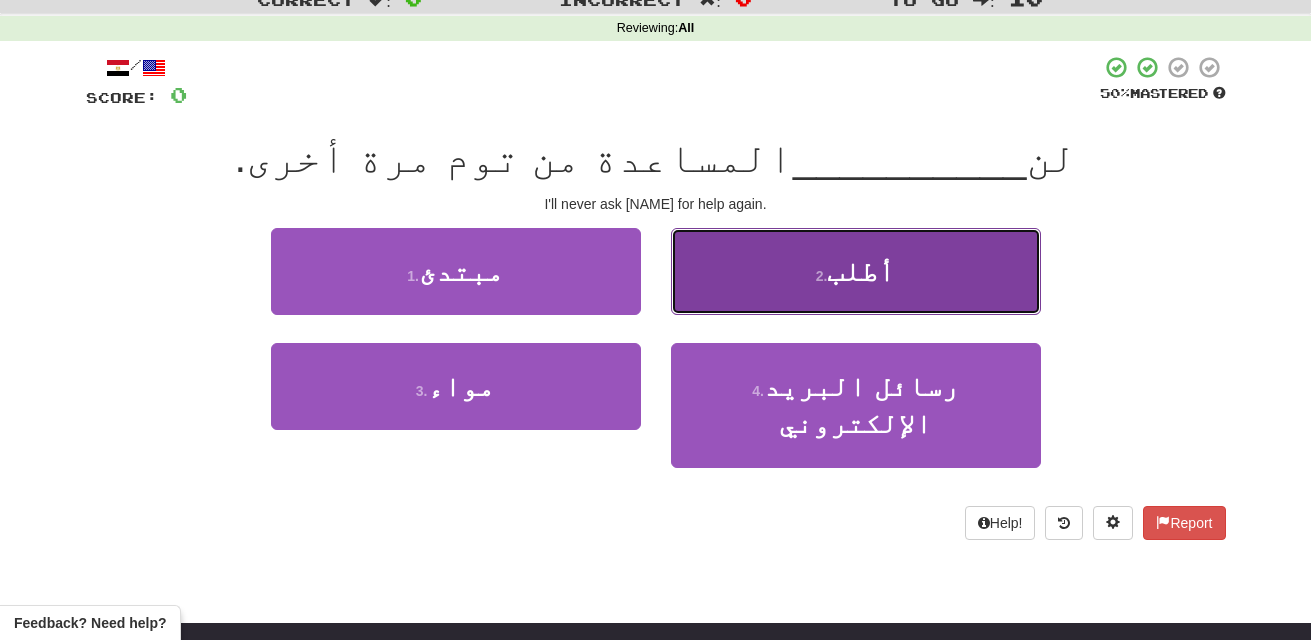 click on "2 .  أطلب" at bounding box center (856, 271) 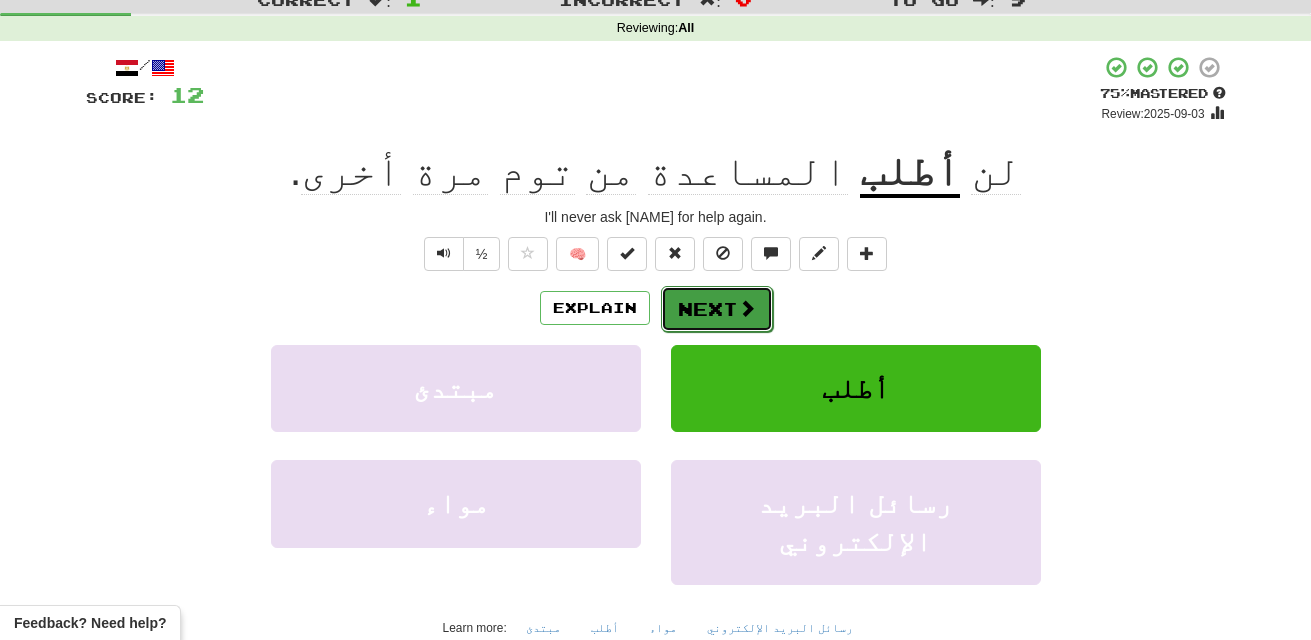 click on "Next" at bounding box center (717, 309) 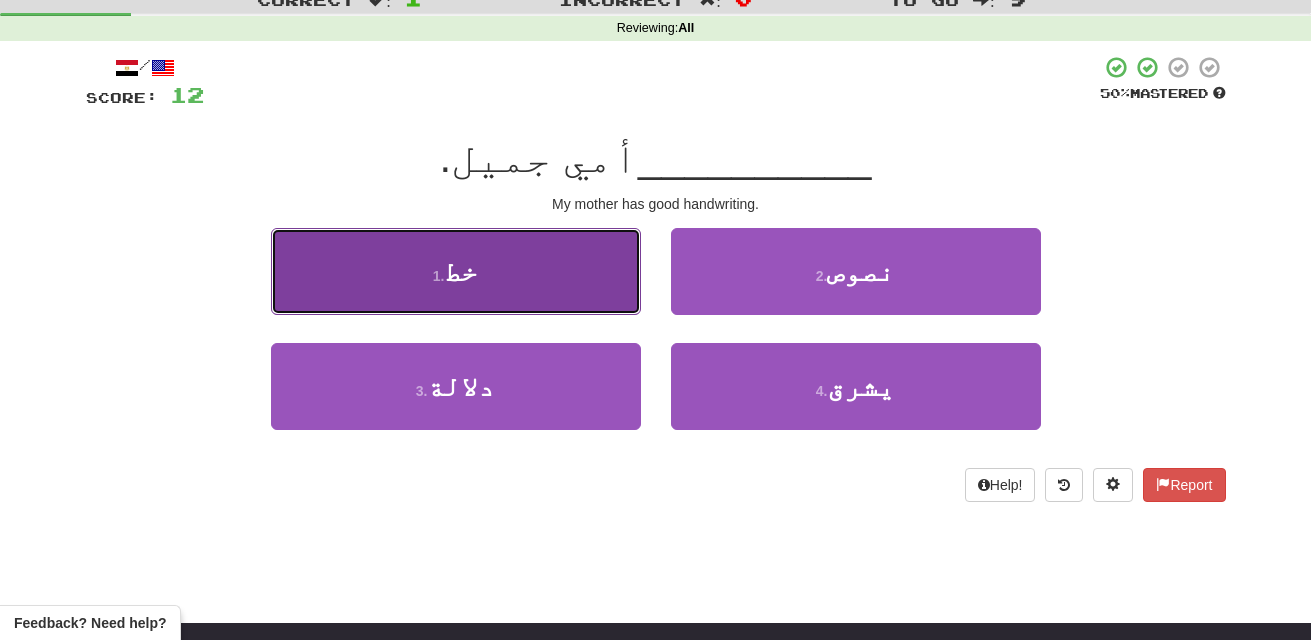 click on "1 .  خط" at bounding box center [456, 271] 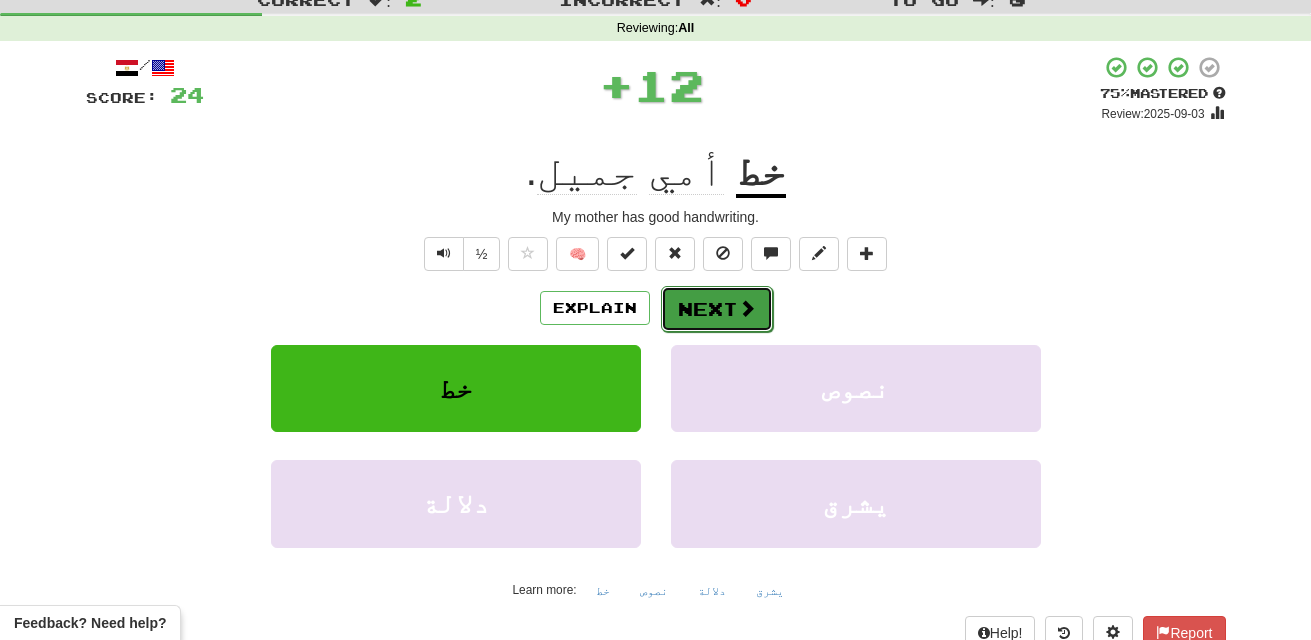 click at bounding box center [747, 308] 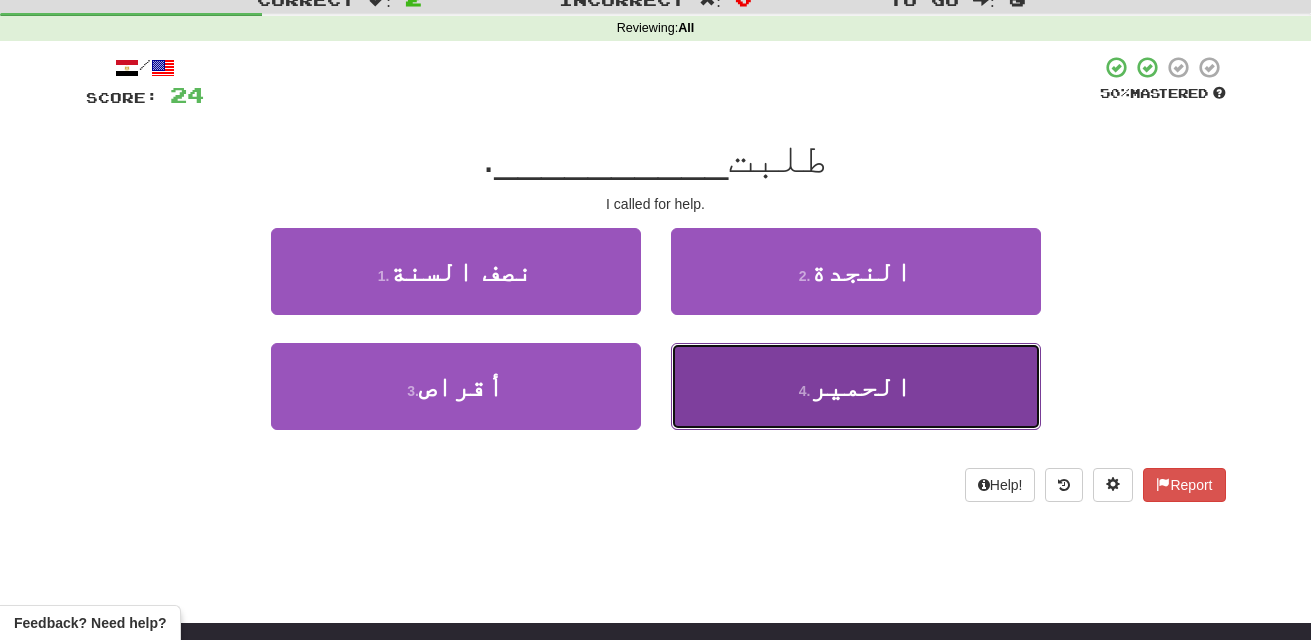 click on "الحمير" at bounding box center [861, 386] 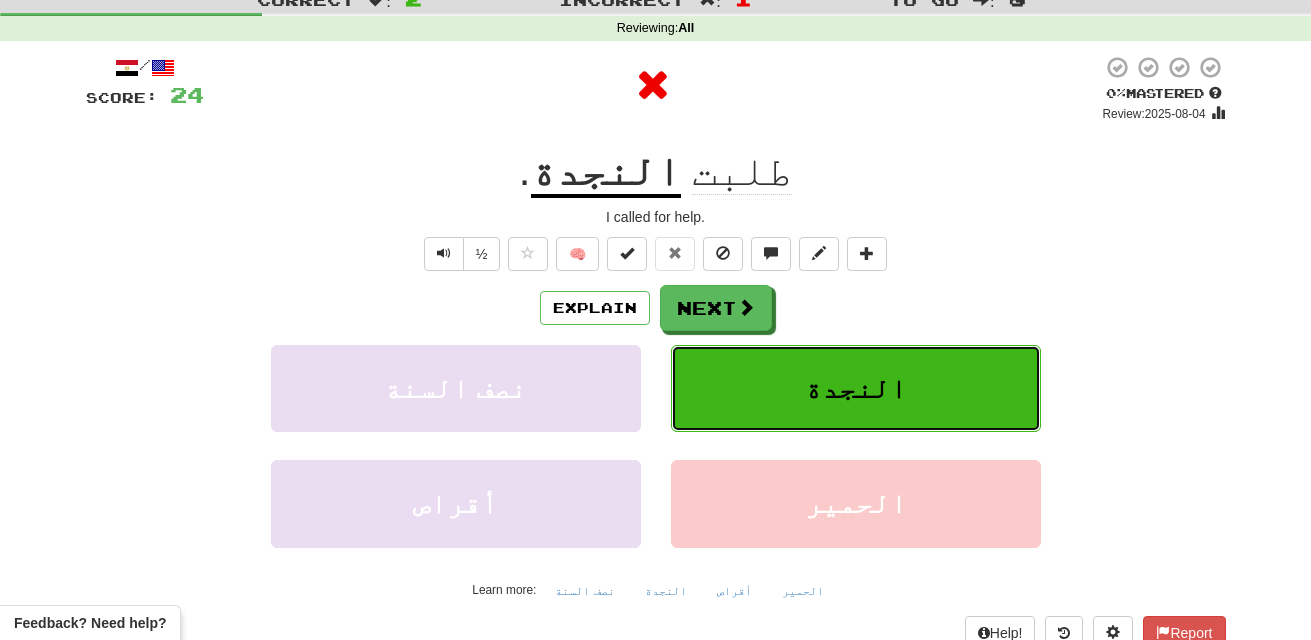 click on "النجدة" at bounding box center [856, 388] 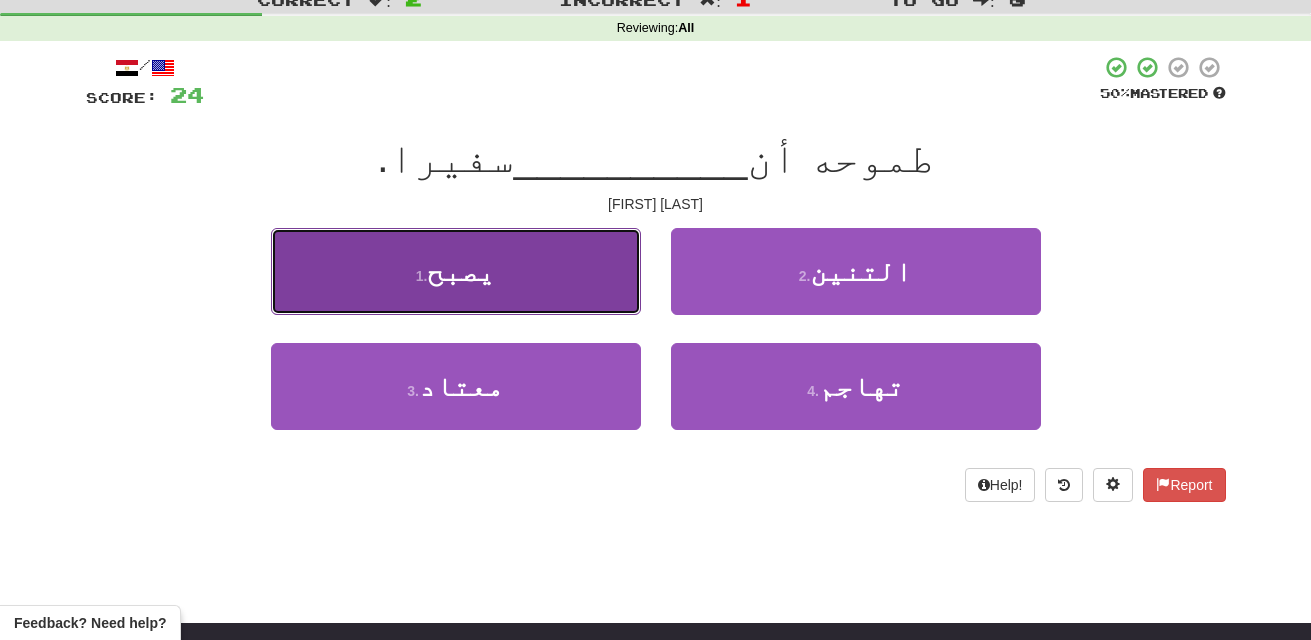 click on "1 .  يصبح" at bounding box center [456, 271] 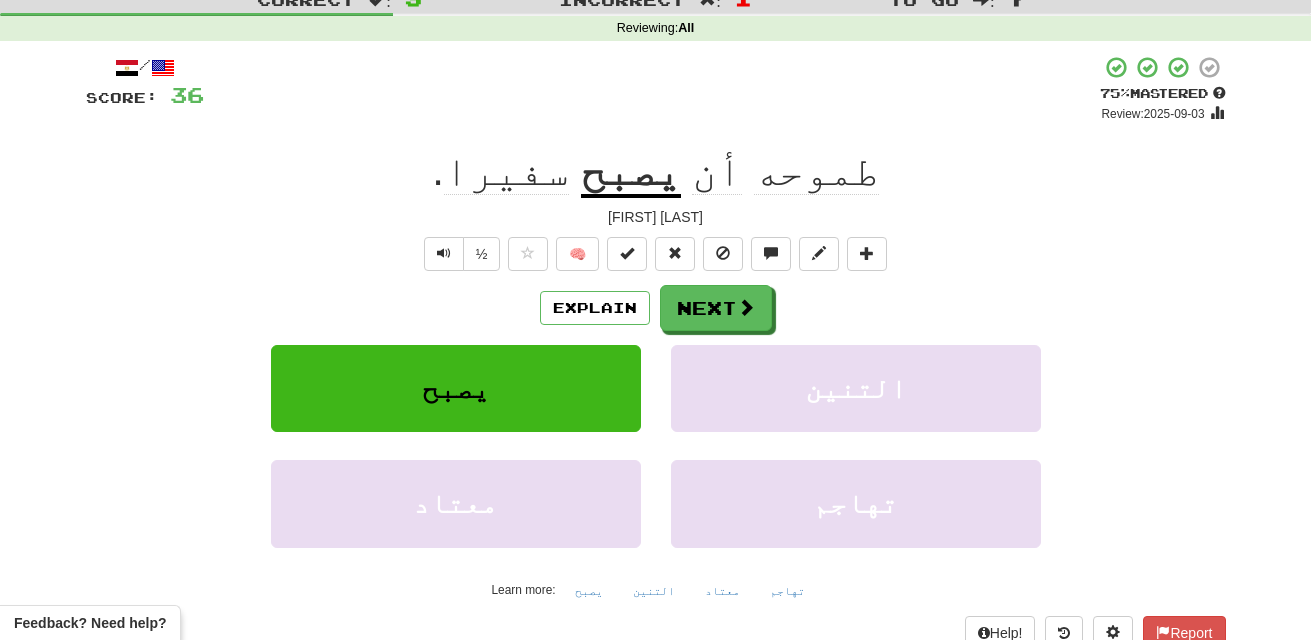click on "طموحه" 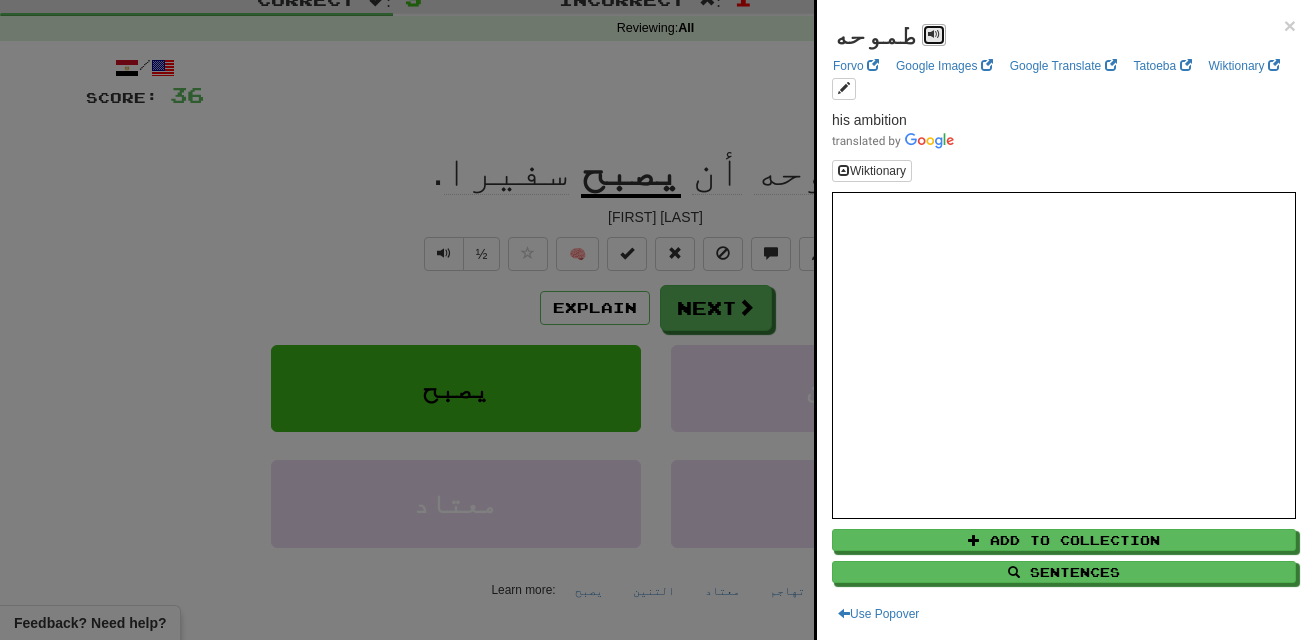 click at bounding box center (934, 34) 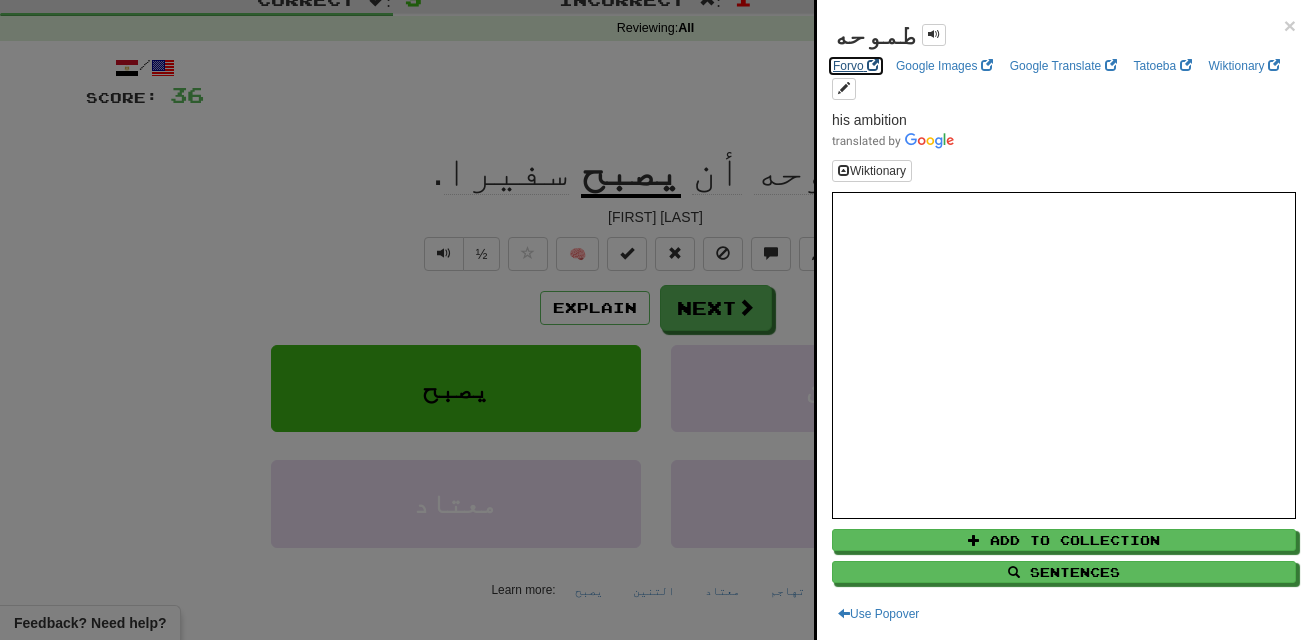 click on "Forvo" at bounding box center (856, 66) 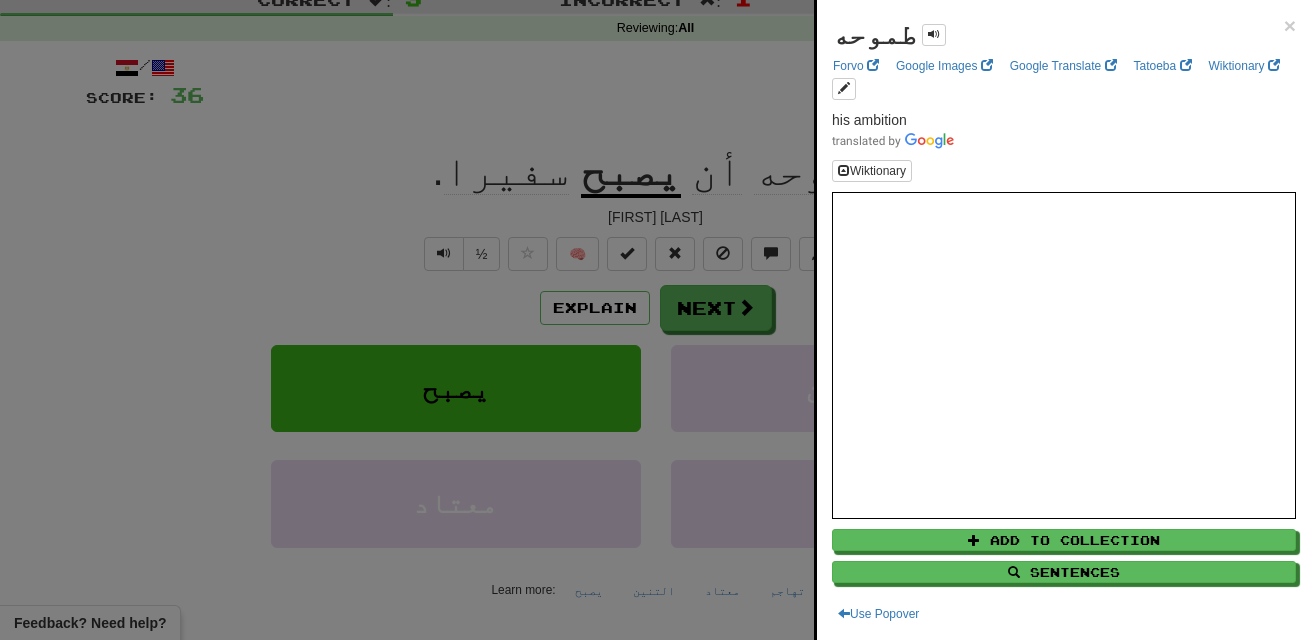 click at bounding box center [655, 320] 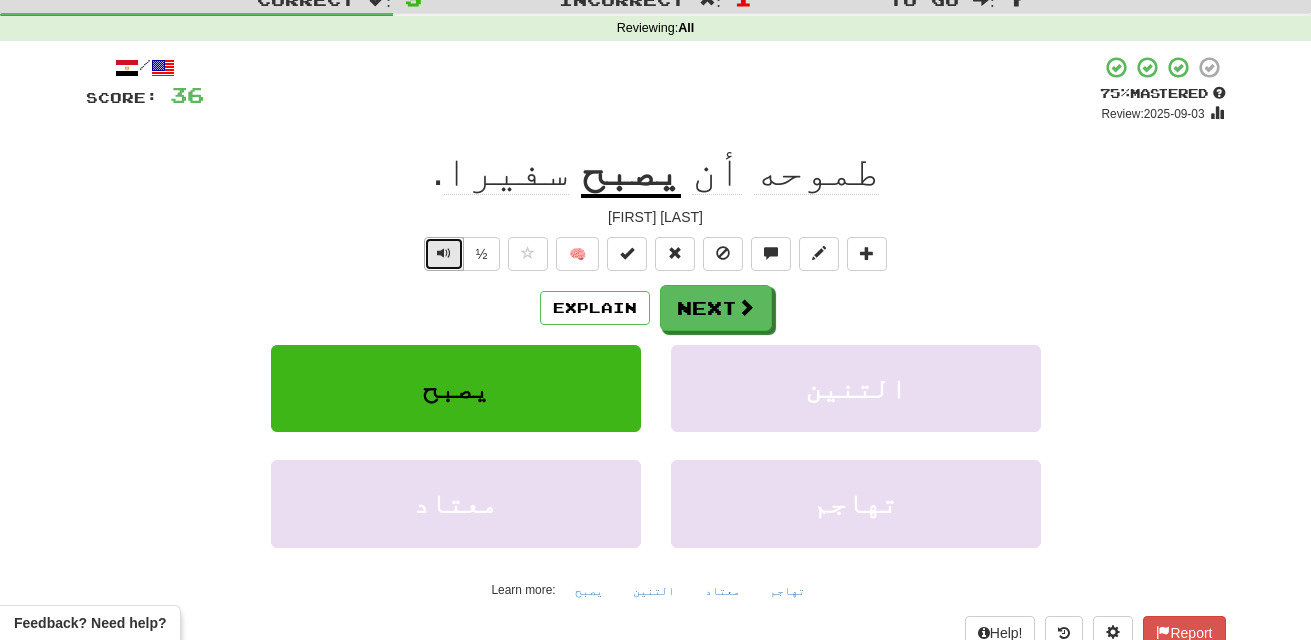 click at bounding box center (444, 253) 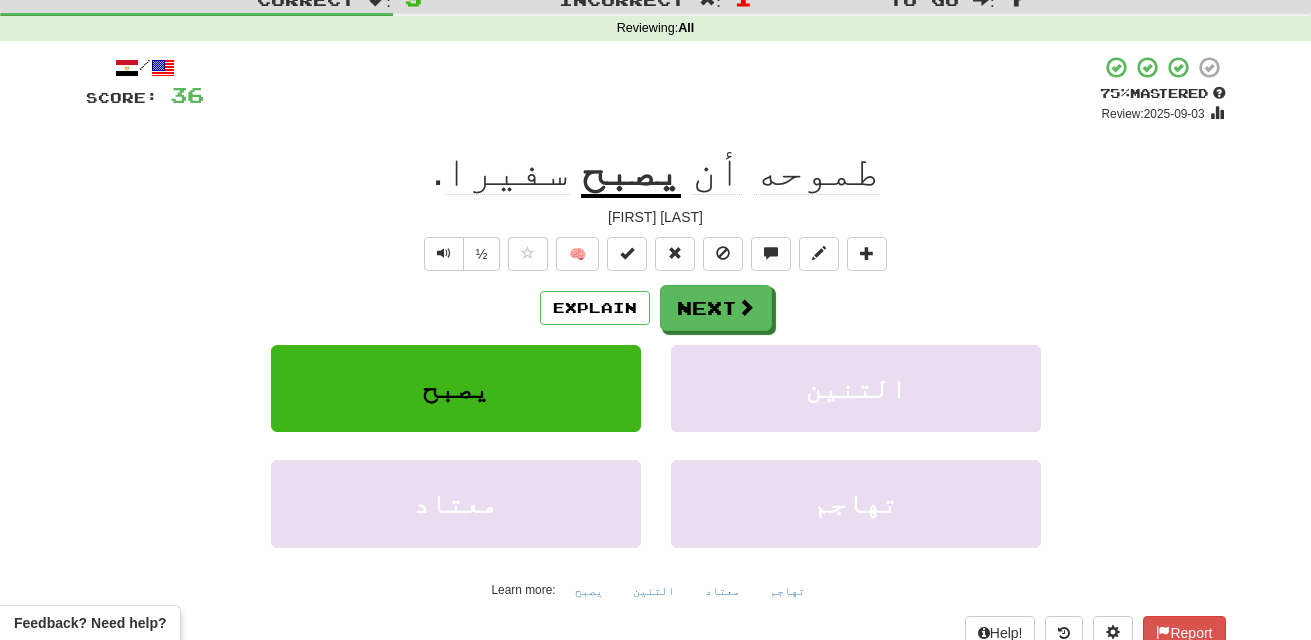 click on "يصبح" at bounding box center [631, 172] 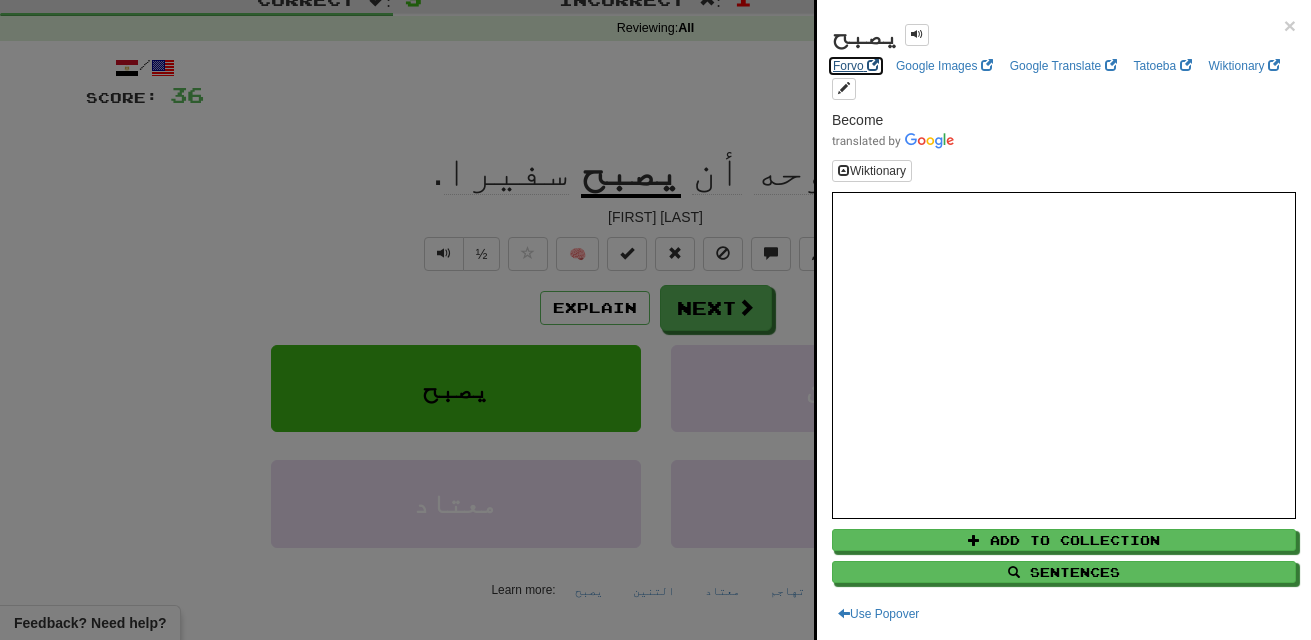 click on "Forvo" at bounding box center [856, 66] 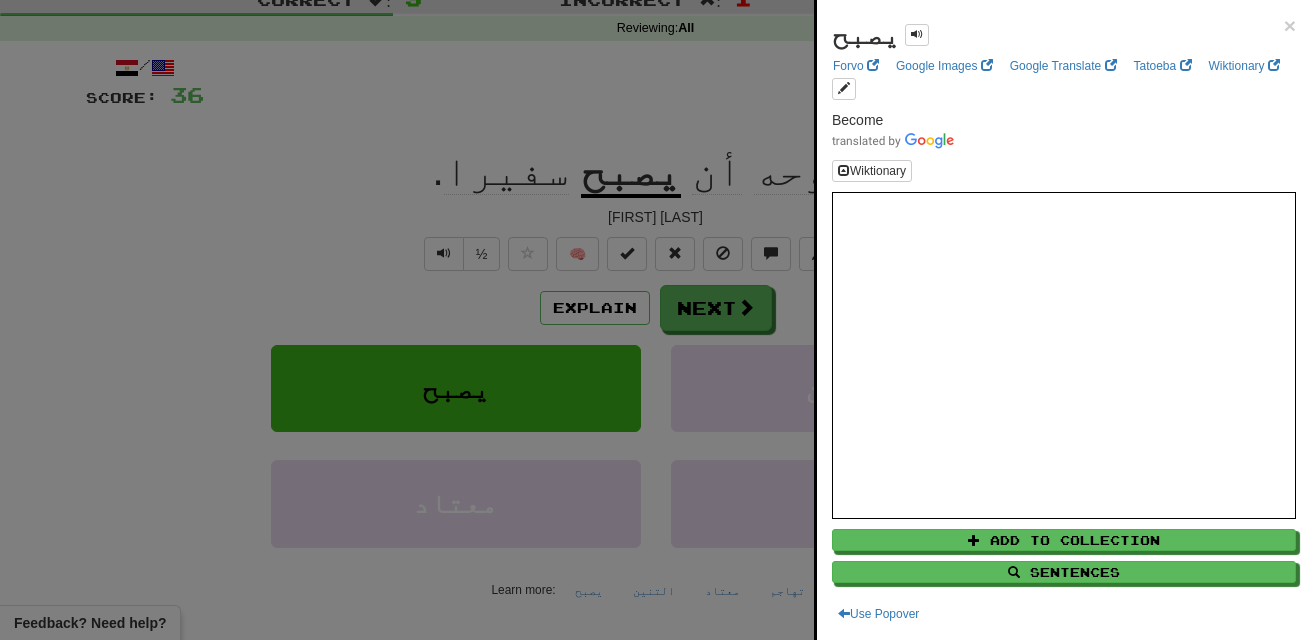 click at bounding box center (655, 320) 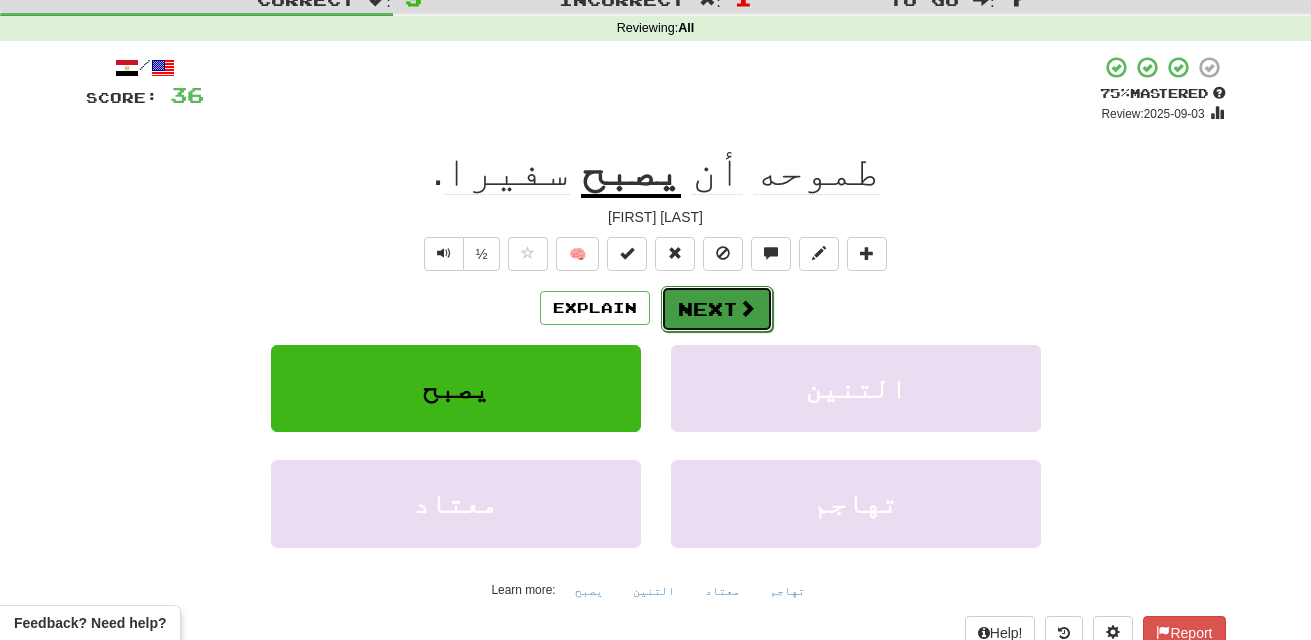 click on "Next" at bounding box center [717, 309] 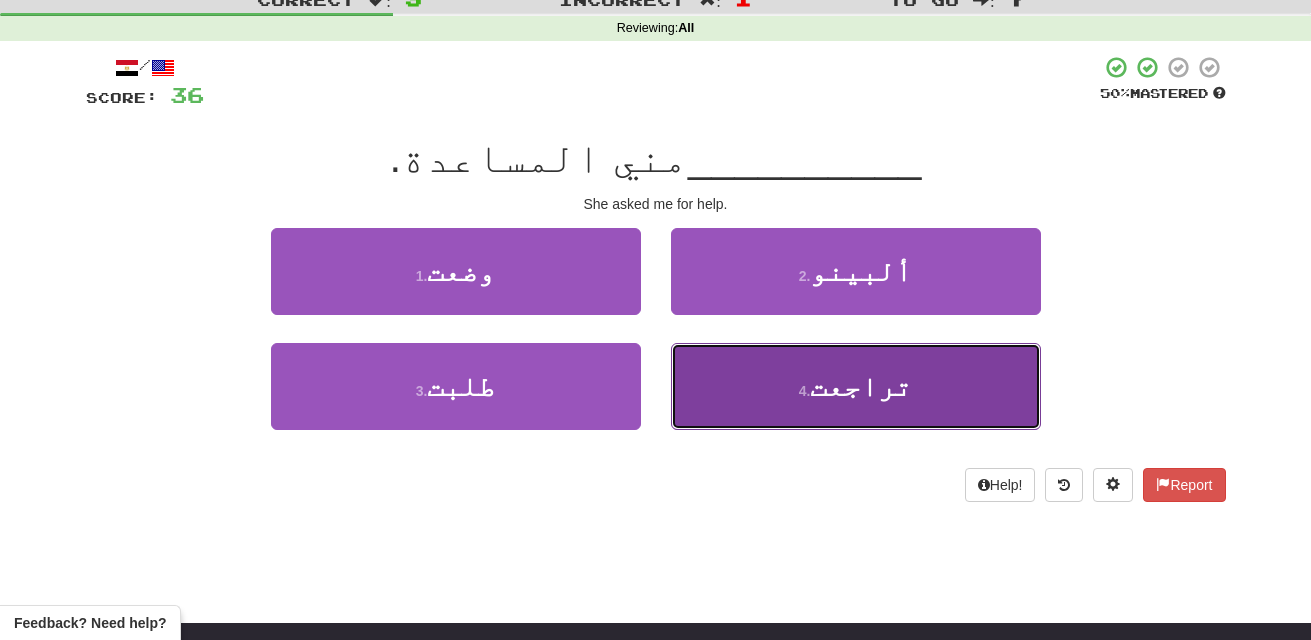 click on "4 .  تراجعت" at bounding box center [856, 386] 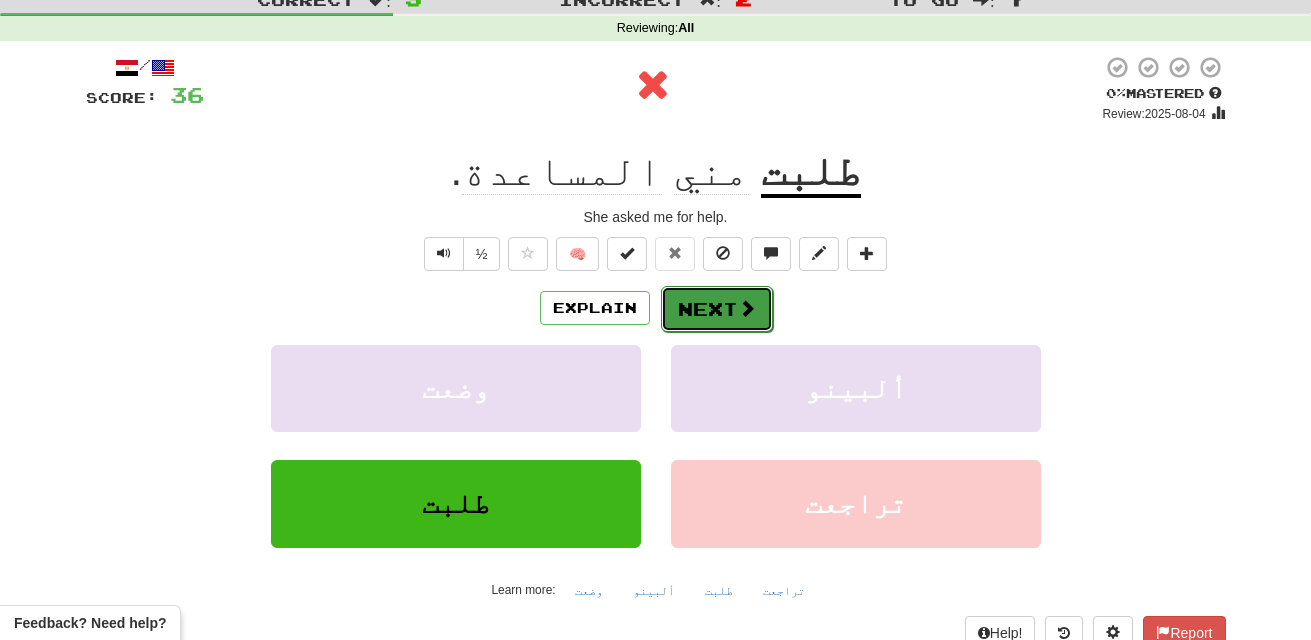 click on "Next" at bounding box center (717, 309) 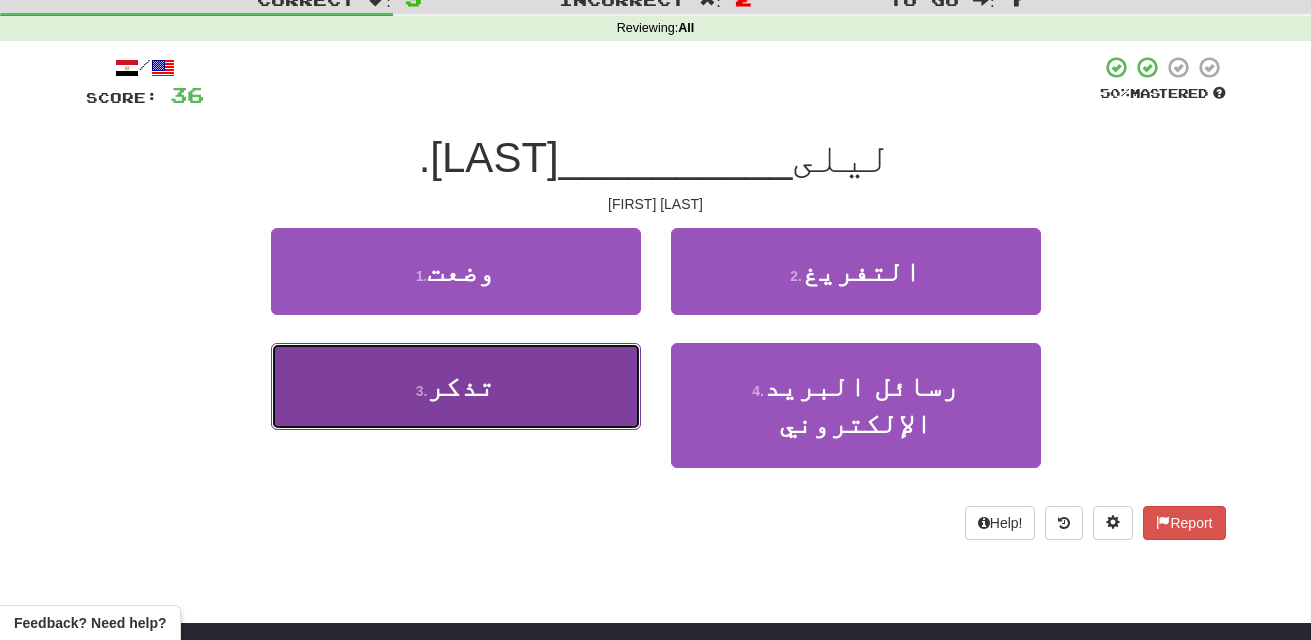 click on "3 .  تذكر" at bounding box center [456, 386] 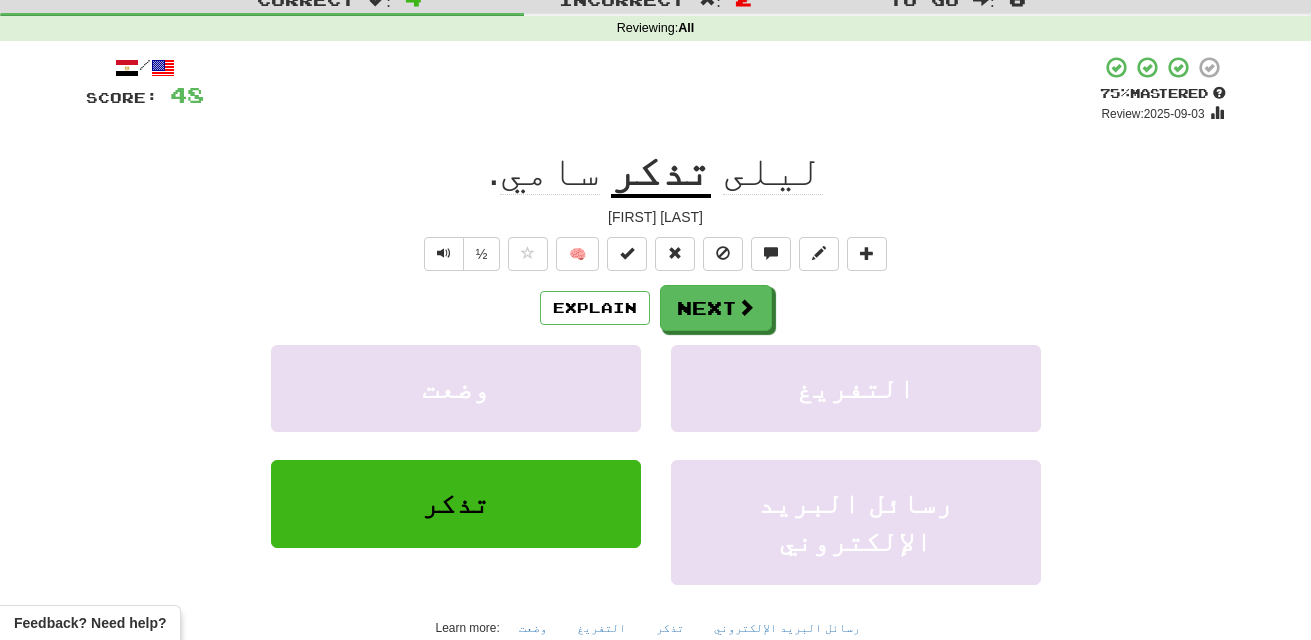 click on "تذكر" at bounding box center [661, 172] 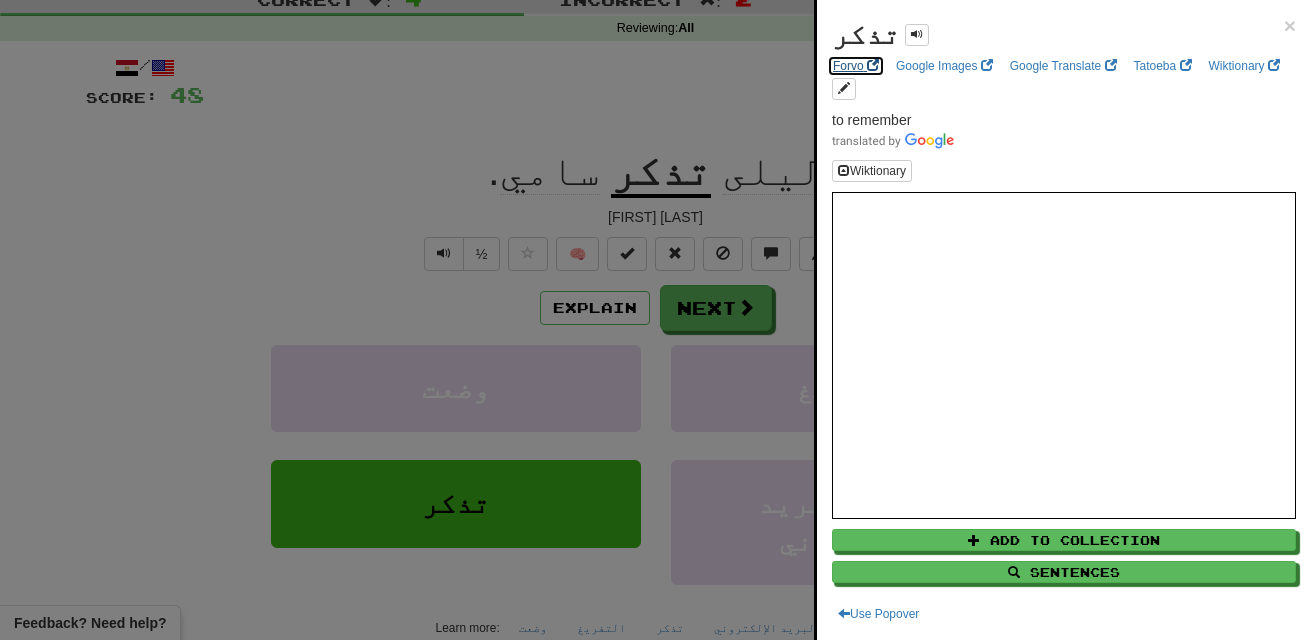 click on "Forvo" at bounding box center [856, 66] 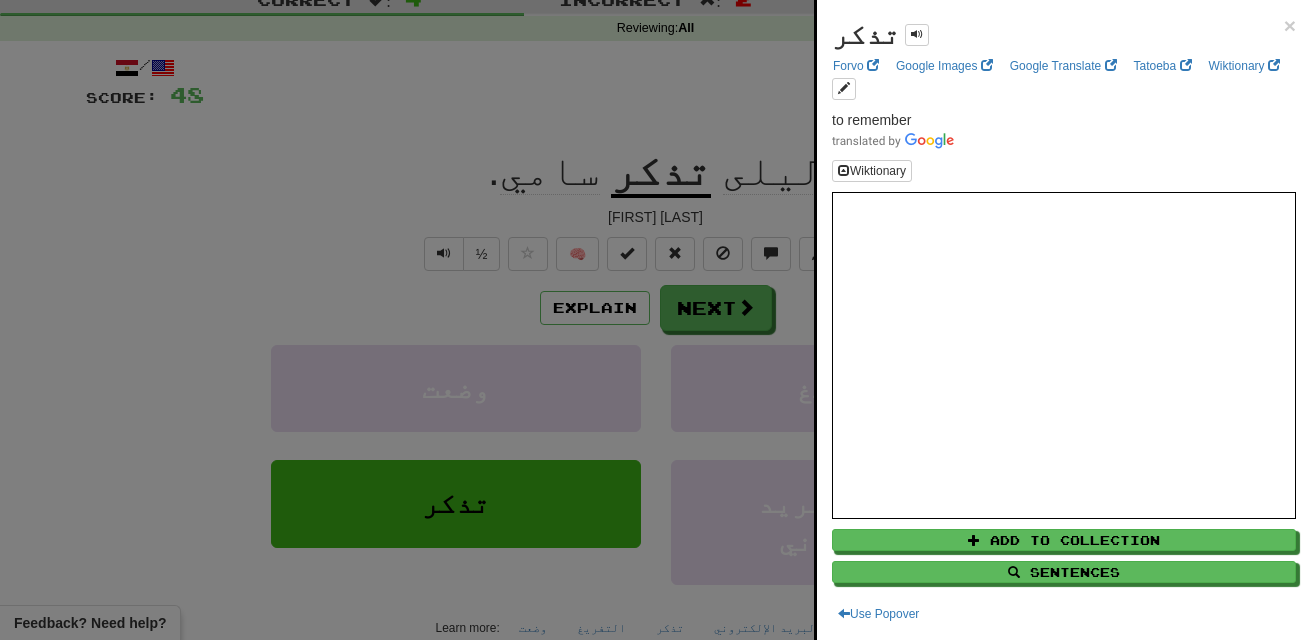 click at bounding box center (655, 320) 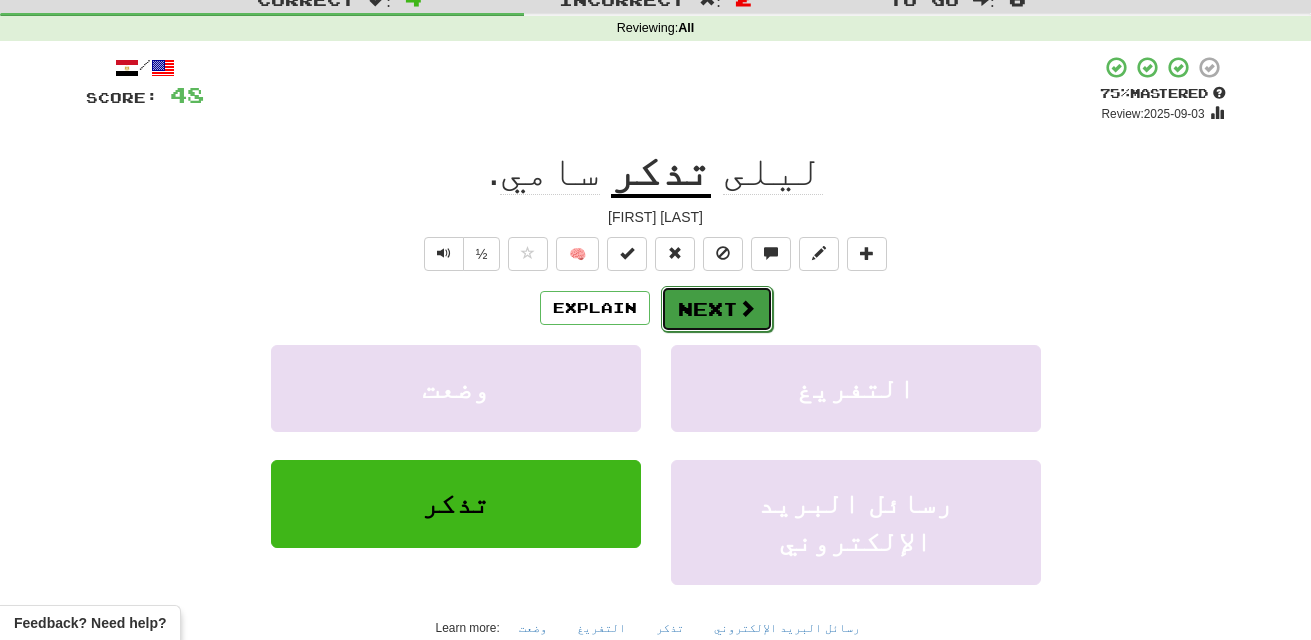 click on "Next" at bounding box center [717, 309] 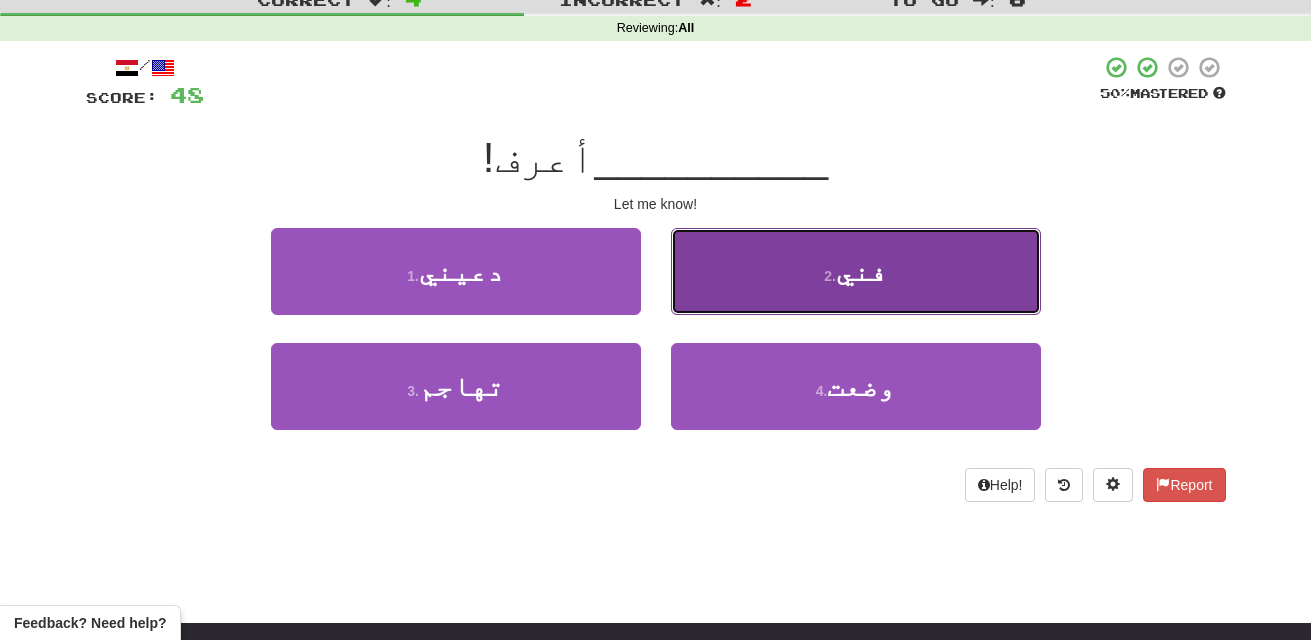 click on "2 .  فني" at bounding box center (856, 271) 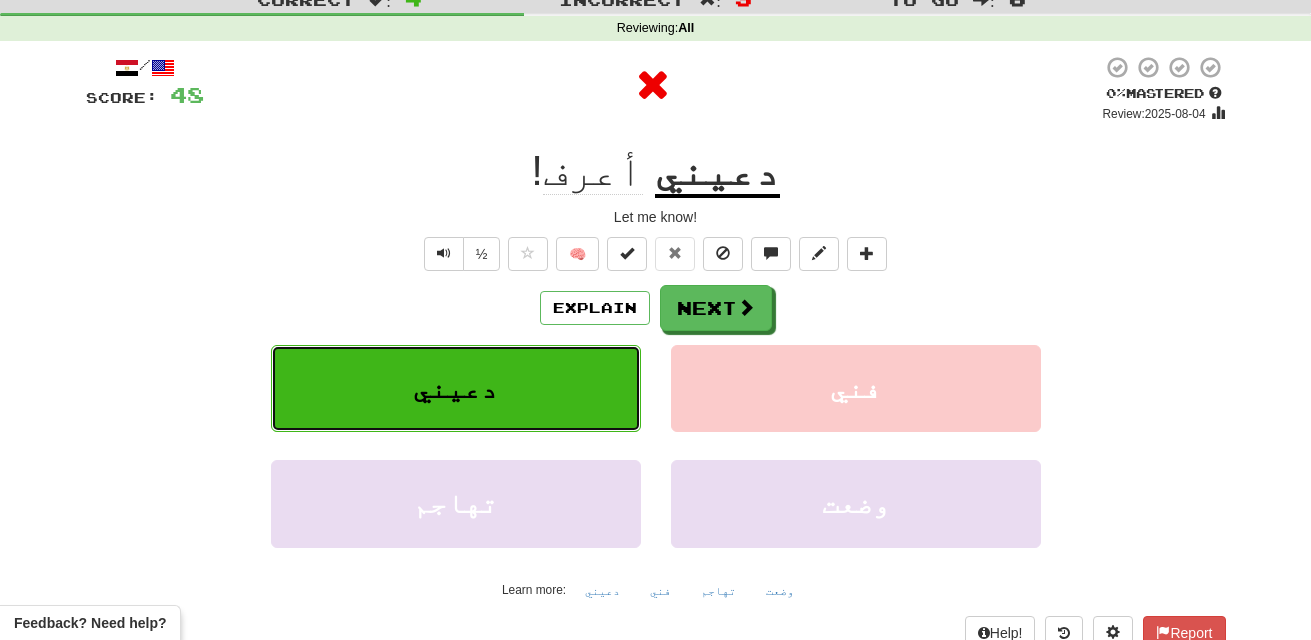 click on "دعيني" at bounding box center (455, 388) 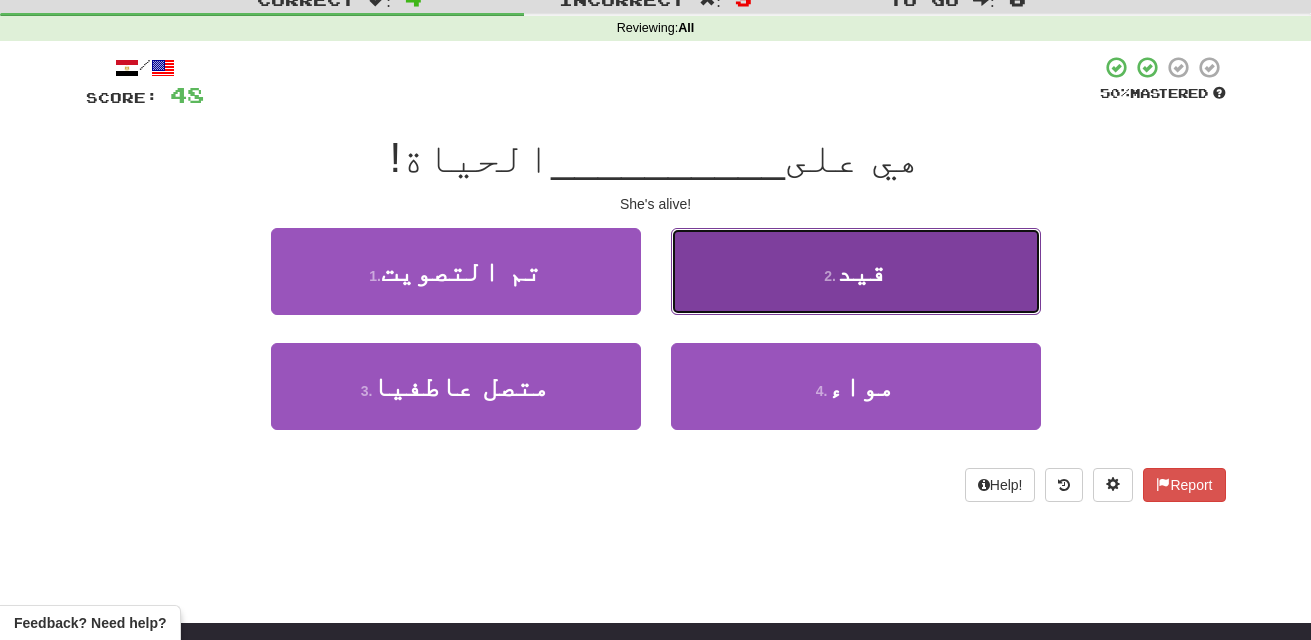 click on "قيد" at bounding box center (861, 271) 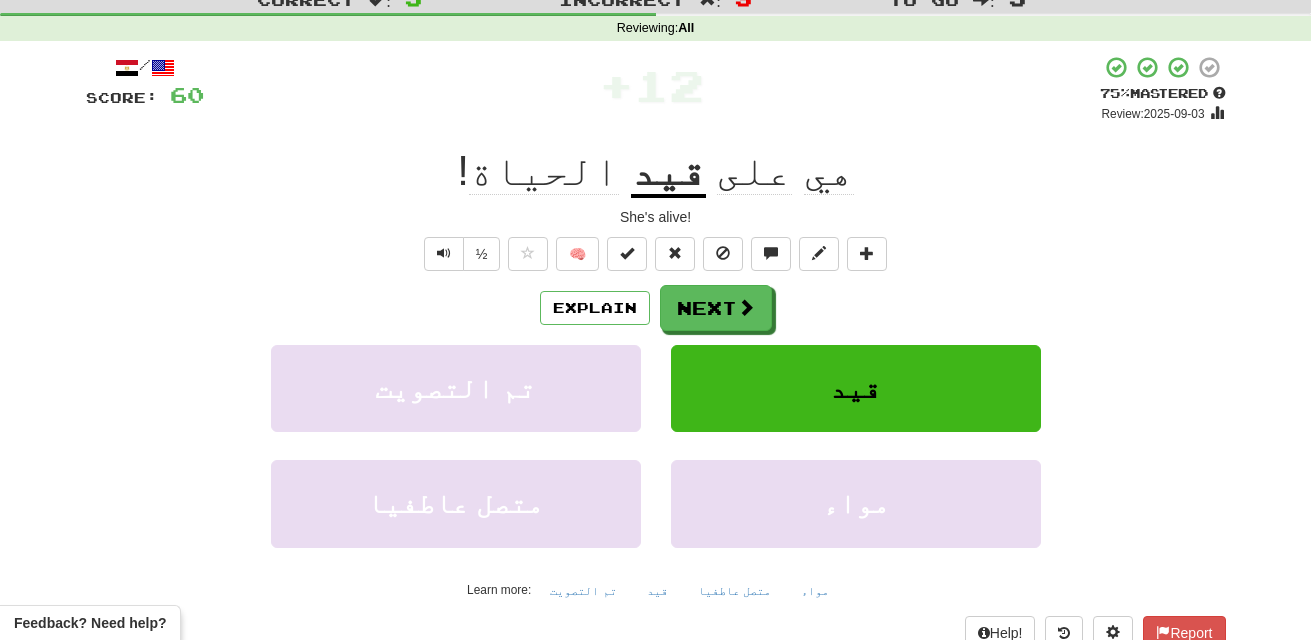 click on "قيد" at bounding box center [668, 172] 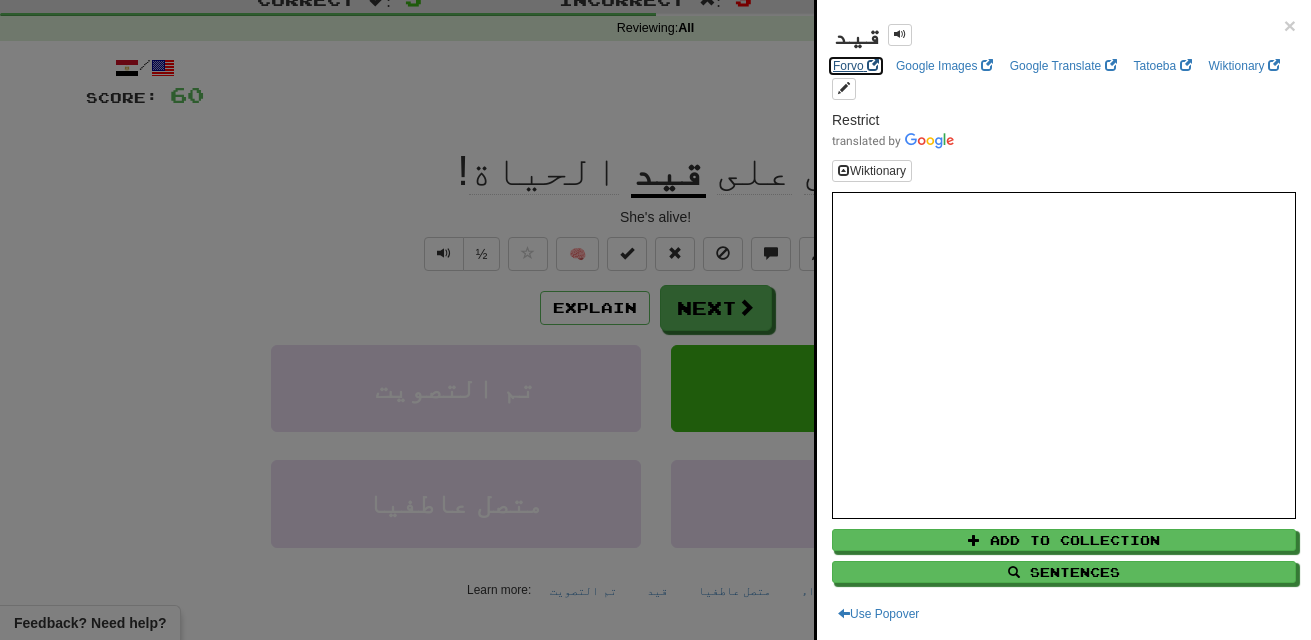 click on "Forvo" at bounding box center [856, 66] 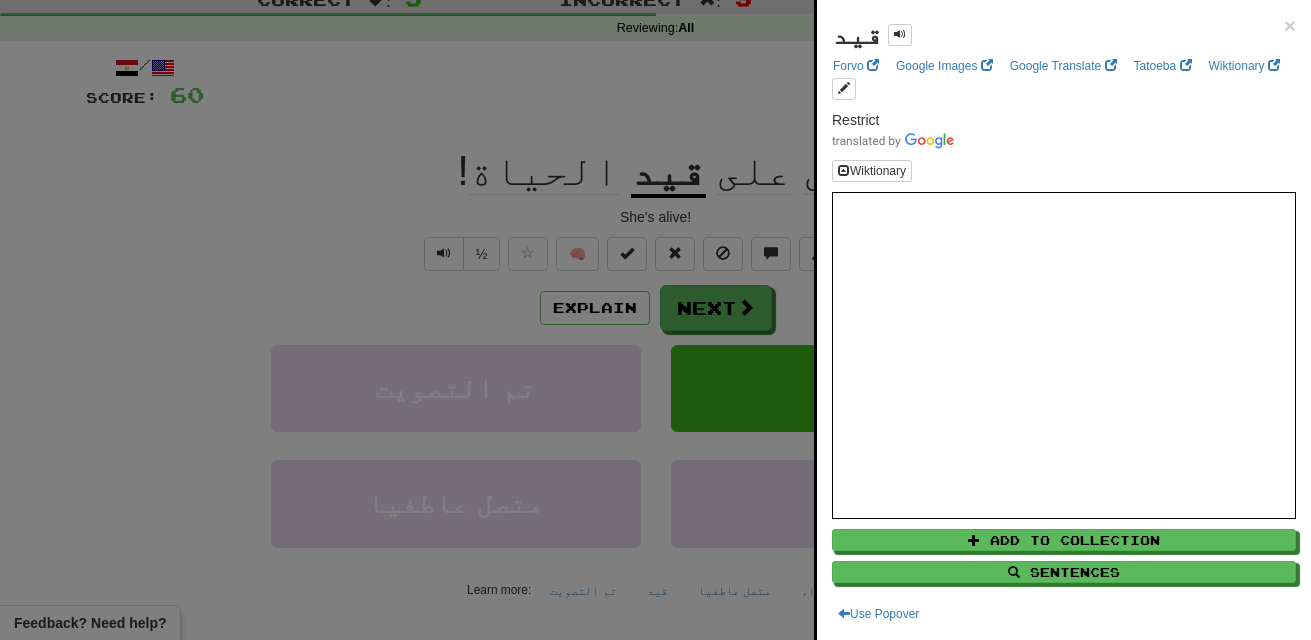 click at bounding box center (655, 320) 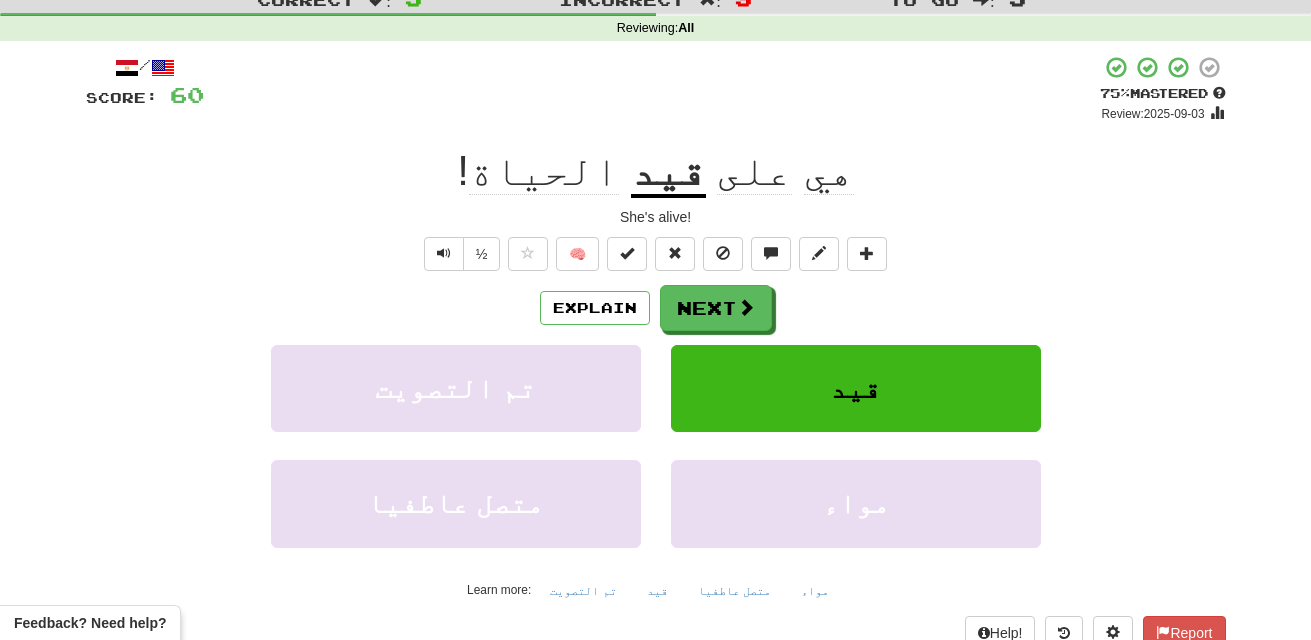 click on "قيد" at bounding box center [668, 172] 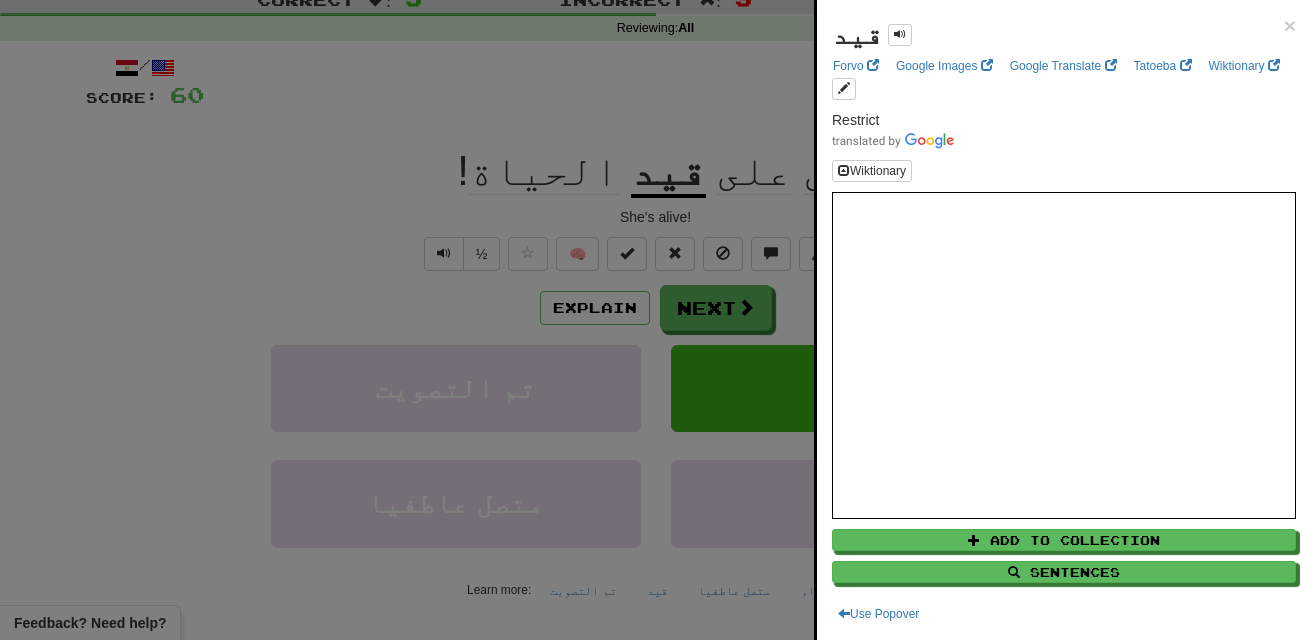 click at bounding box center [655, 320] 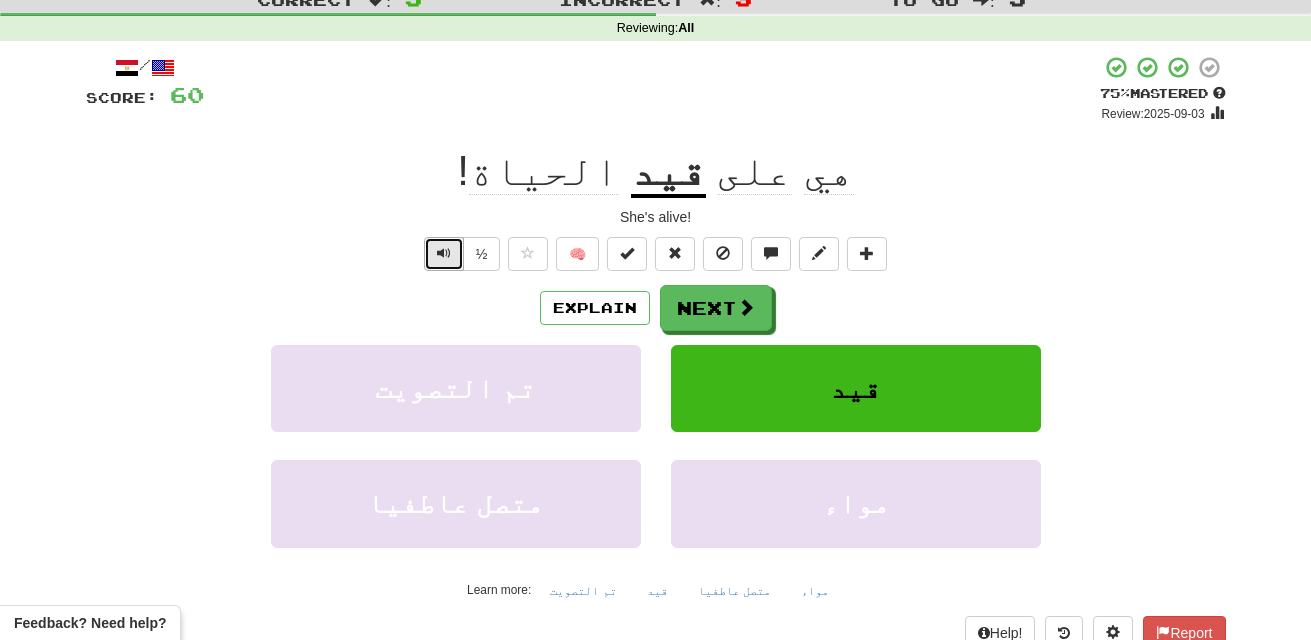 click at bounding box center (444, 253) 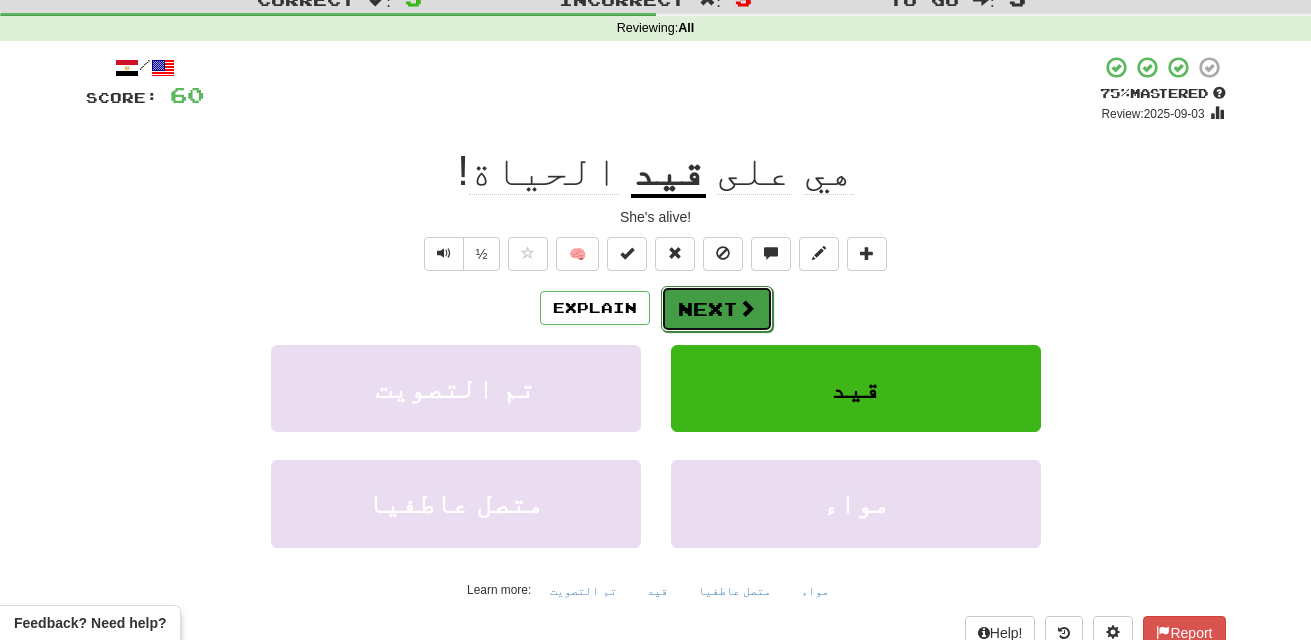 click at bounding box center [747, 308] 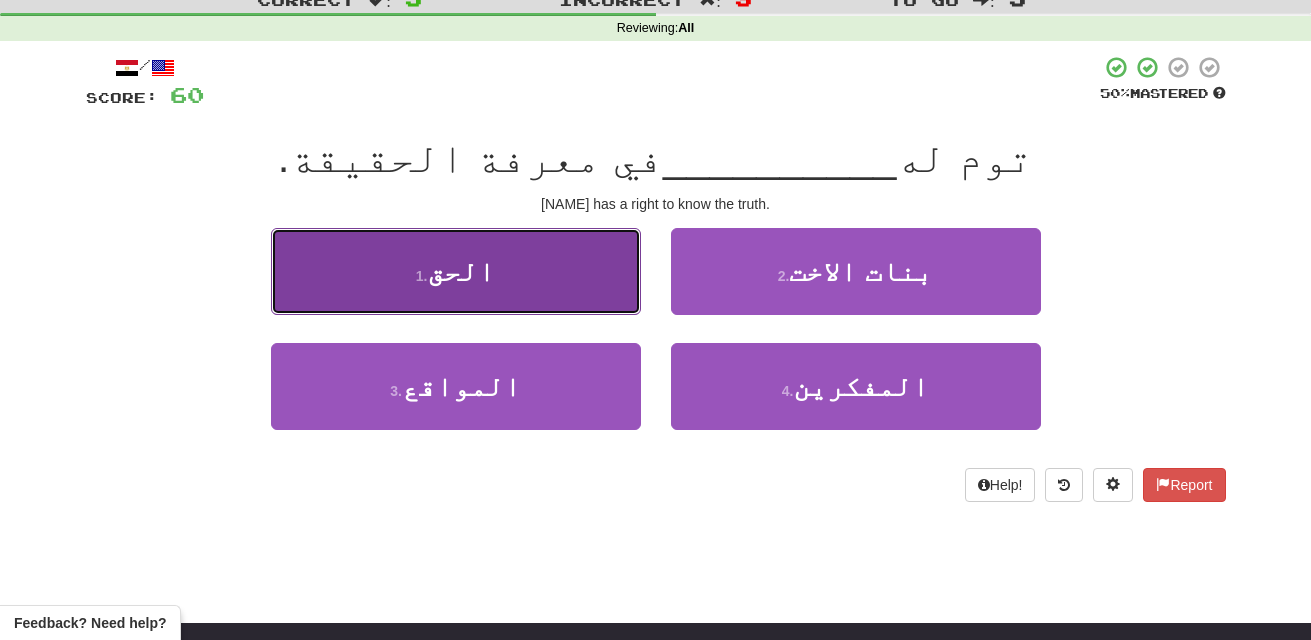 click on "1 .  الحق" at bounding box center [456, 271] 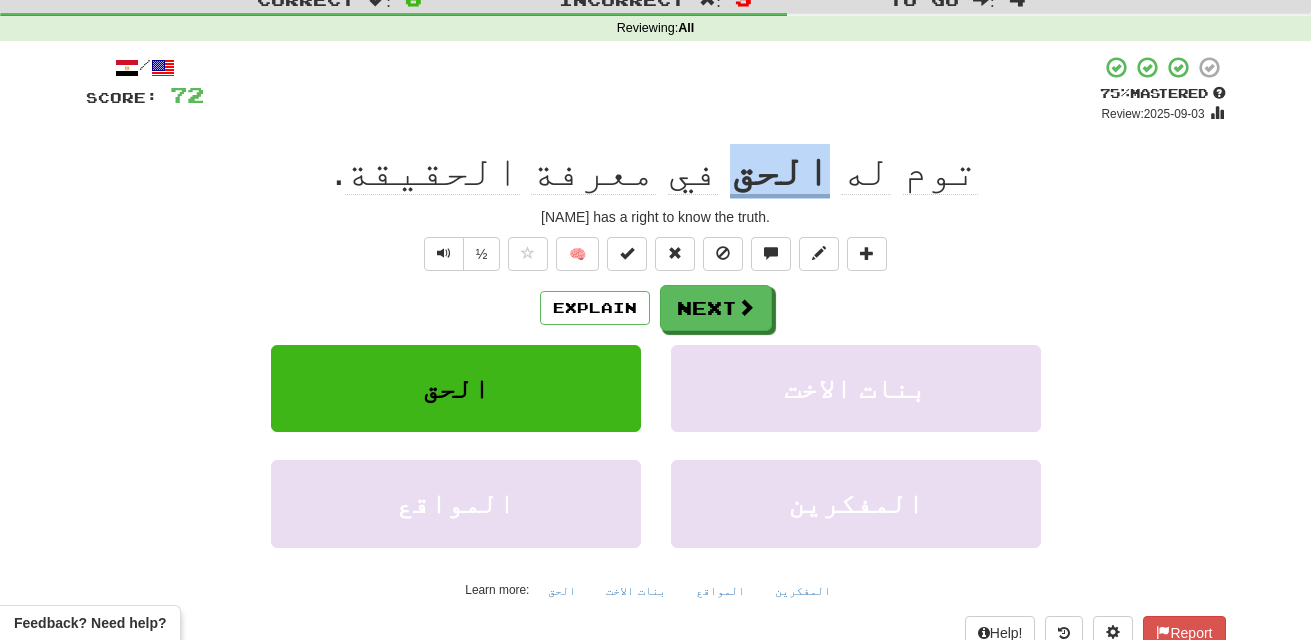 click on "الحق" at bounding box center (780, 172) 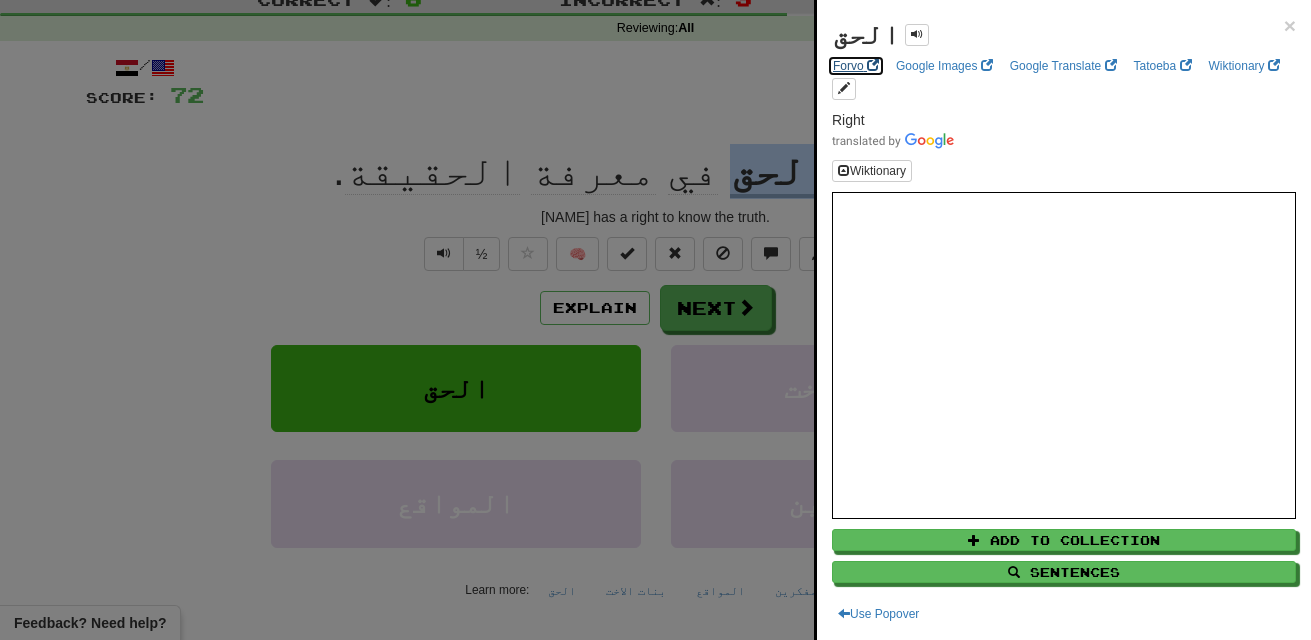 click on "Forvo" at bounding box center (856, 66) 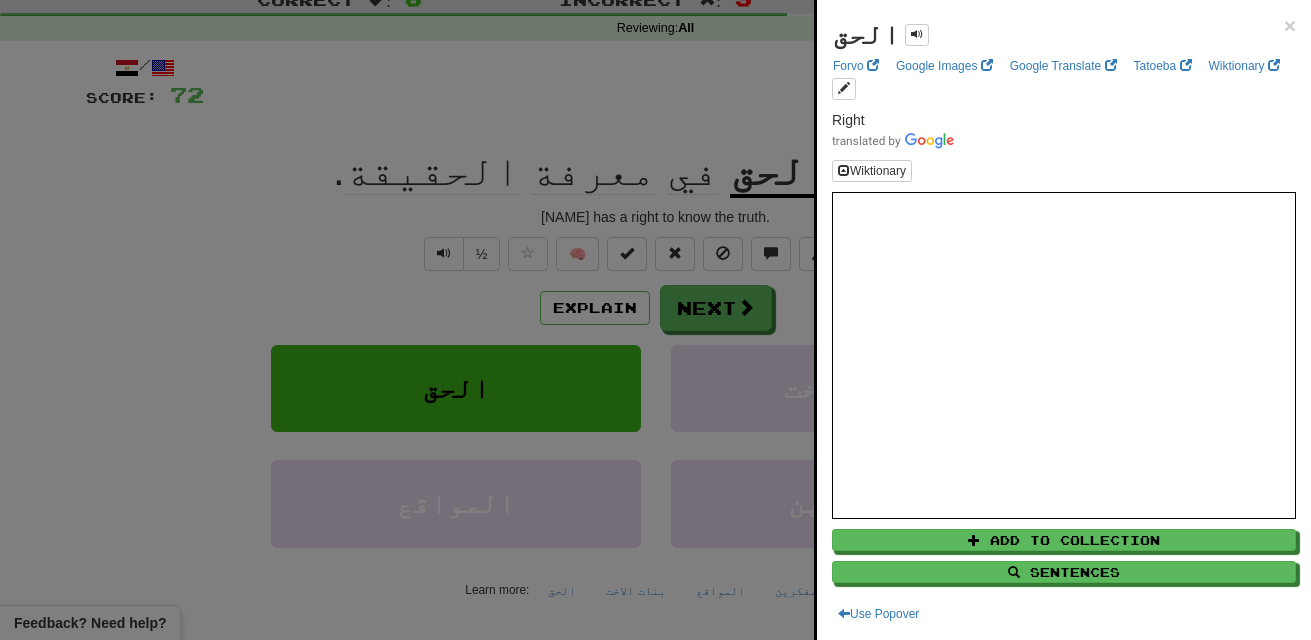 click at bounding box center (655, 320) 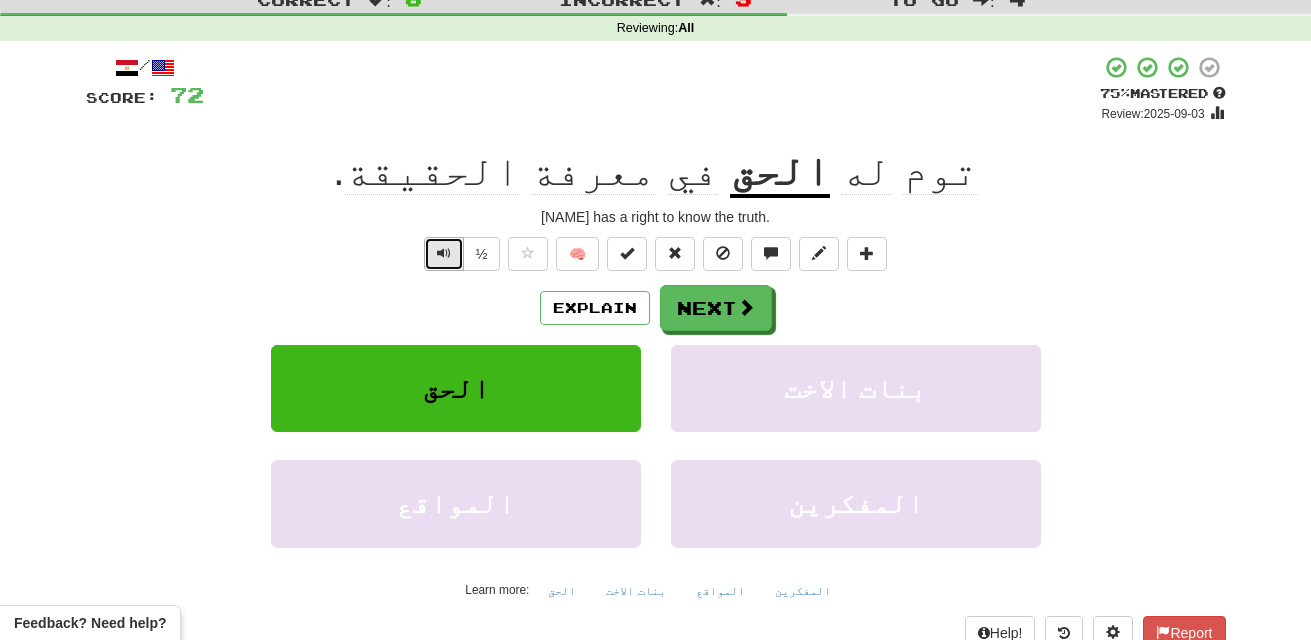 click at bounding box center [444, 253] 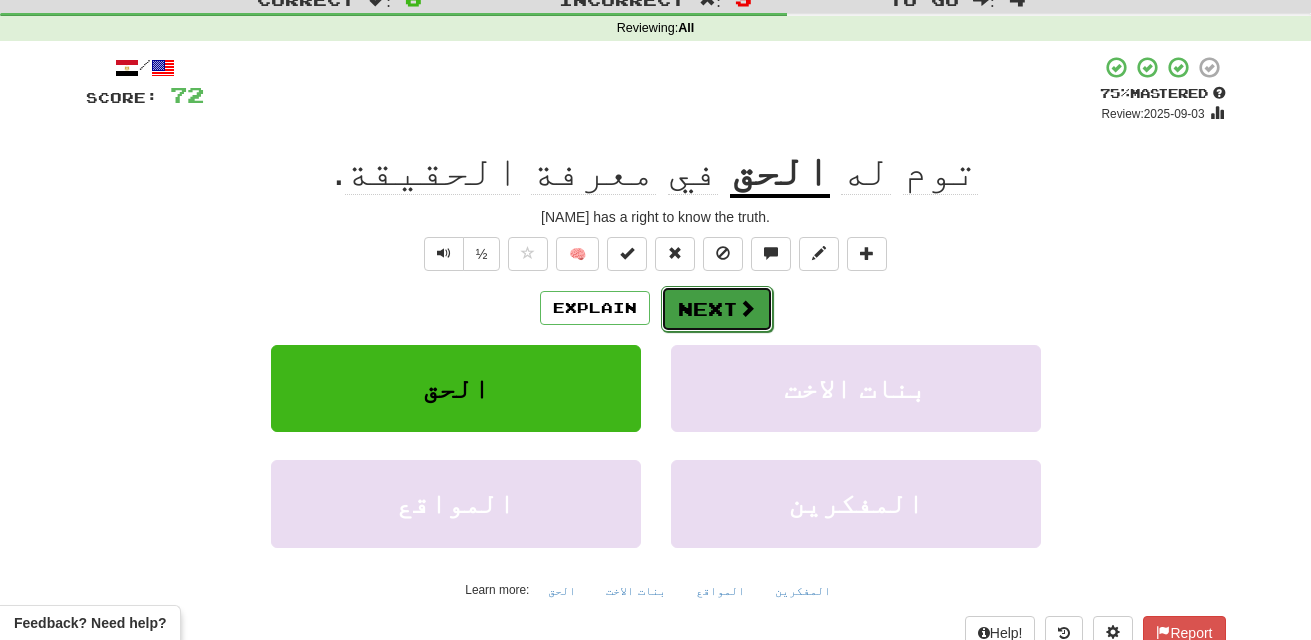click at bounding box center (747, 308) 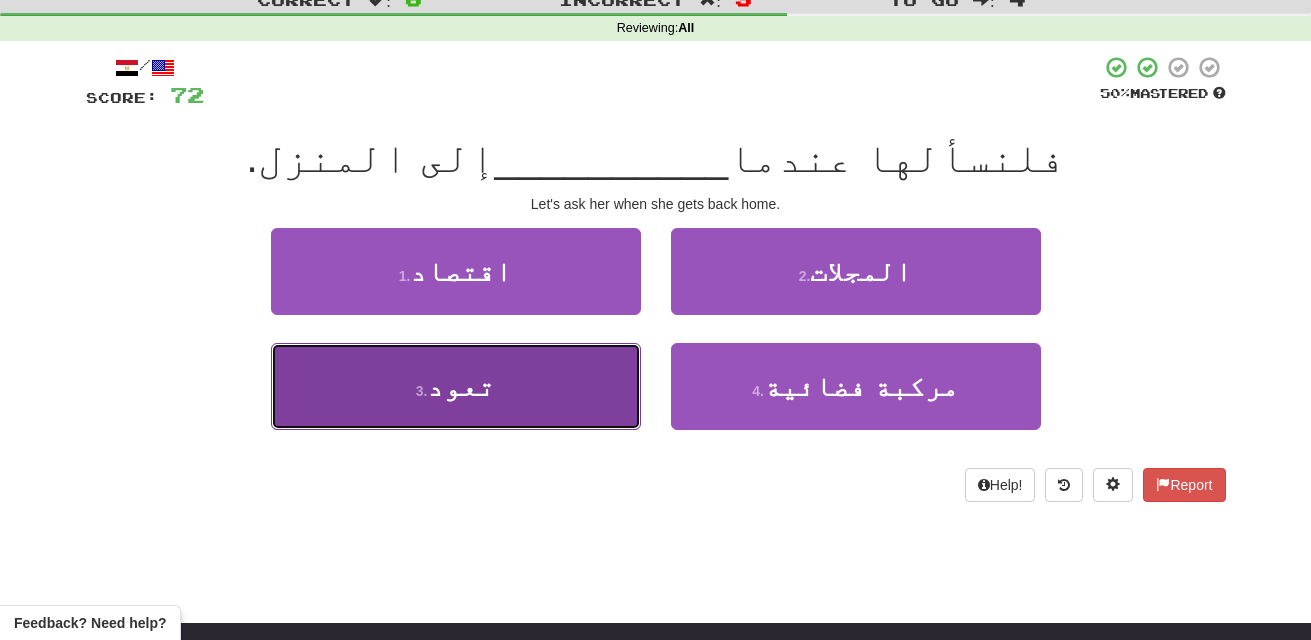 click on "تعود" at bounding box center (461, 386) 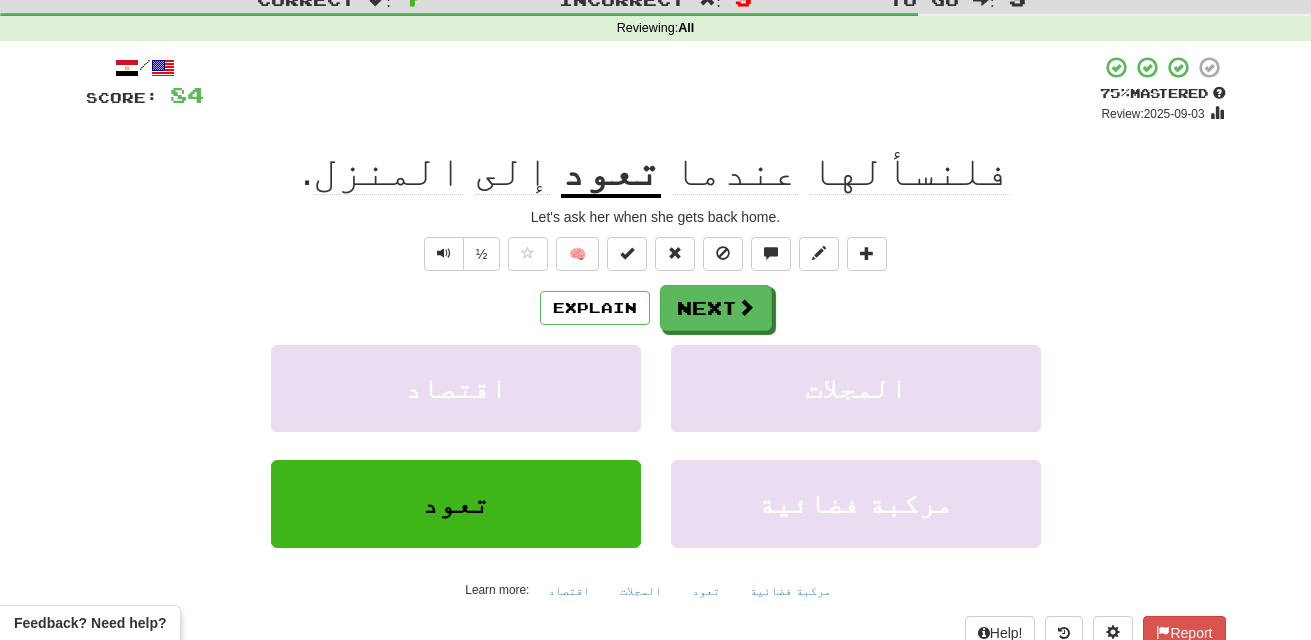 click on "فلنسألها" 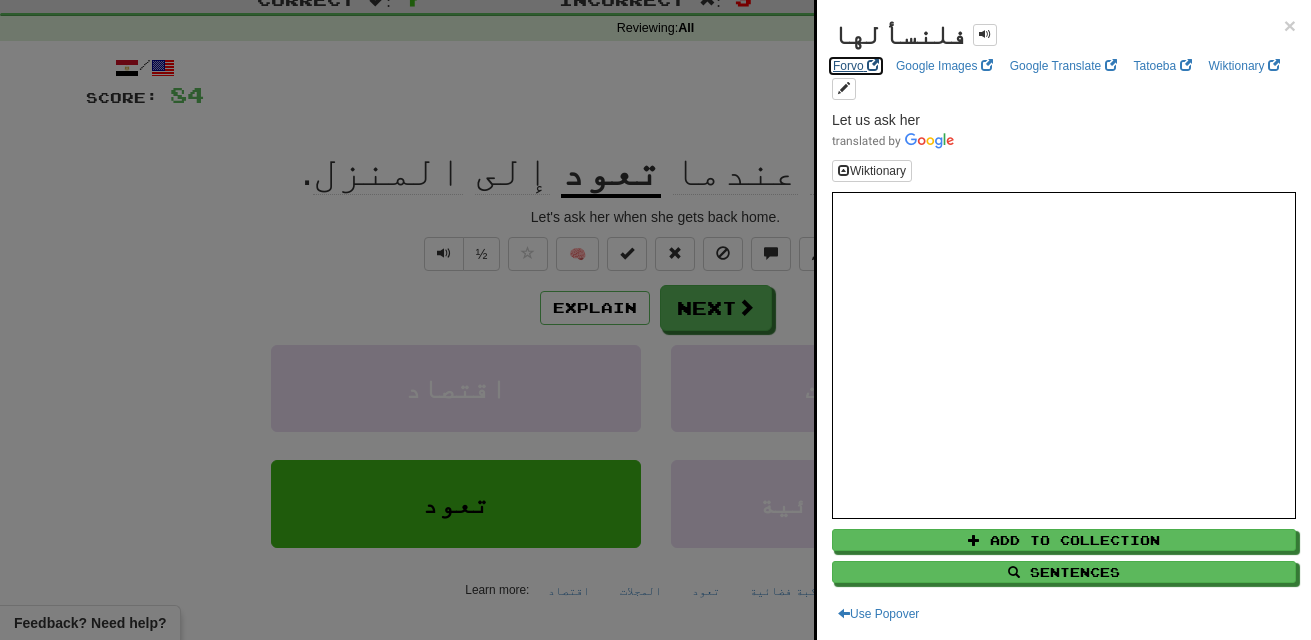 click on "Forvo" at bounding box center (856, 66) 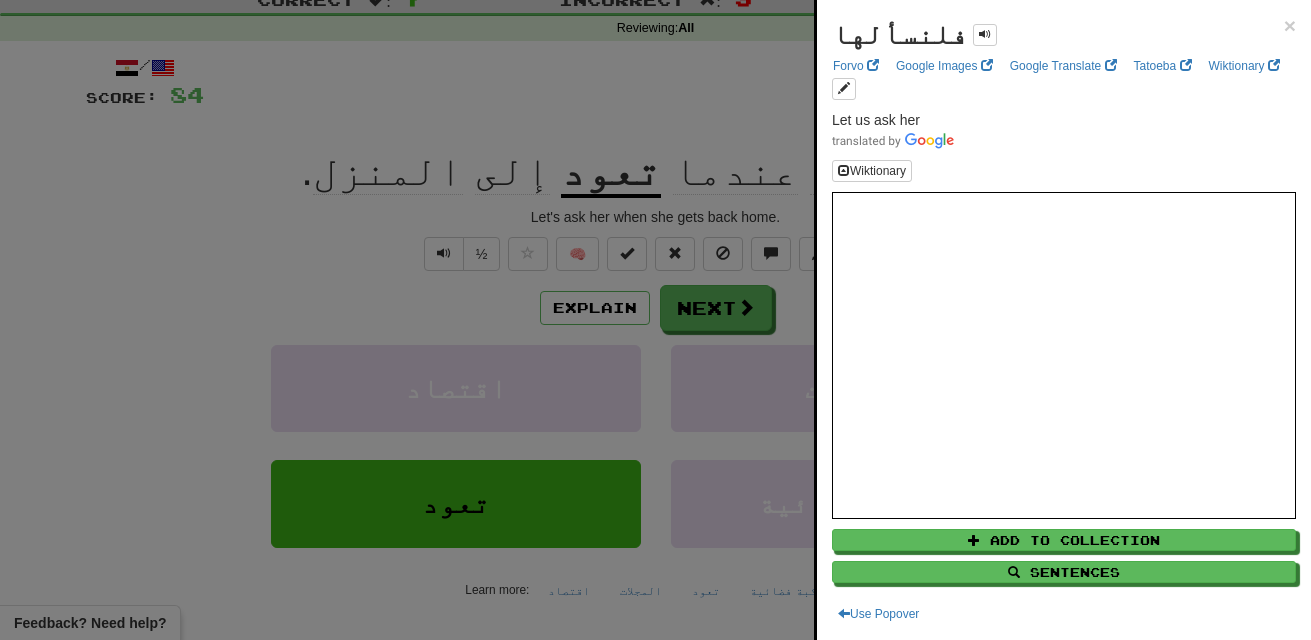 click at bounding box center [655, 320] 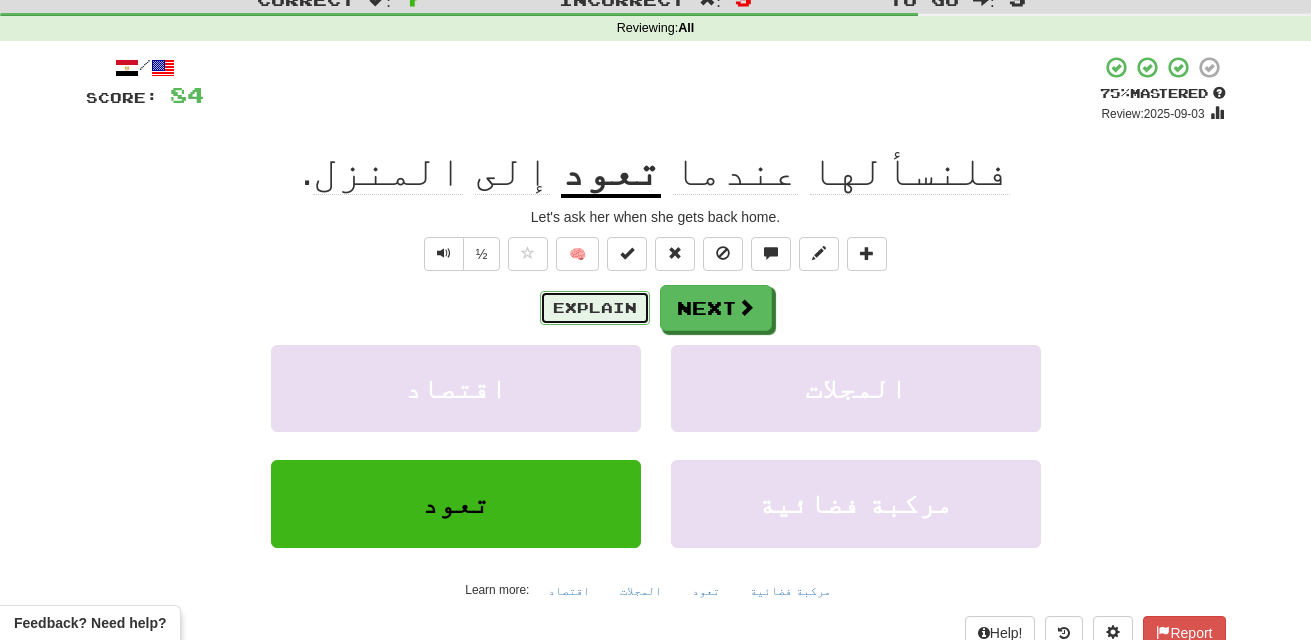click on "Explain" at bounding box center [595, 308] 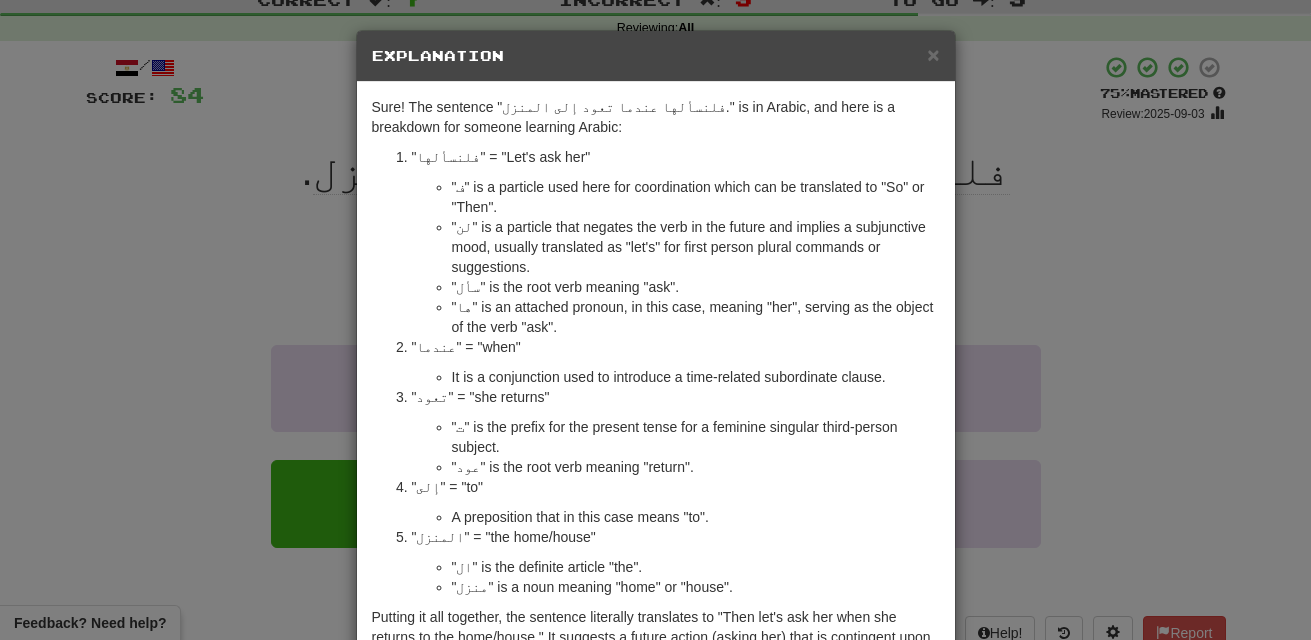 click on "× Explanation Sure! The sentence "فلنسألها عندما تعود إلى المنزل." is in Arabic, and here is a breakdown for someone learning Arabic:
"فلنسألها" = "Let's ask her"
"ف" is a particle used here for coordination which can be translated to "So" or "Then".
"لن" is a particle that negates the verb in the future and implies a subjunctive mood, usually translated as "let's" for first person plural commands or suggestions.
"سأل" is the root verb meaning "ask".
"ها" is an attached pronoun, in this case, meaning "her", serving as the object of the verb "ask".
"عندما" = "when"
It is a conjunction used to introduce a time-related subordinate clause.
"تعود" = "she returns"
"ت" is the prefix for the present tense for a feminine singular third-person subject.
"عود" is the root verb meaning "return".
"إلى" = "to"
A preposition that in this case means "to".
"المنزل" = "the home/house"
!" at bounding box center (655, 320) 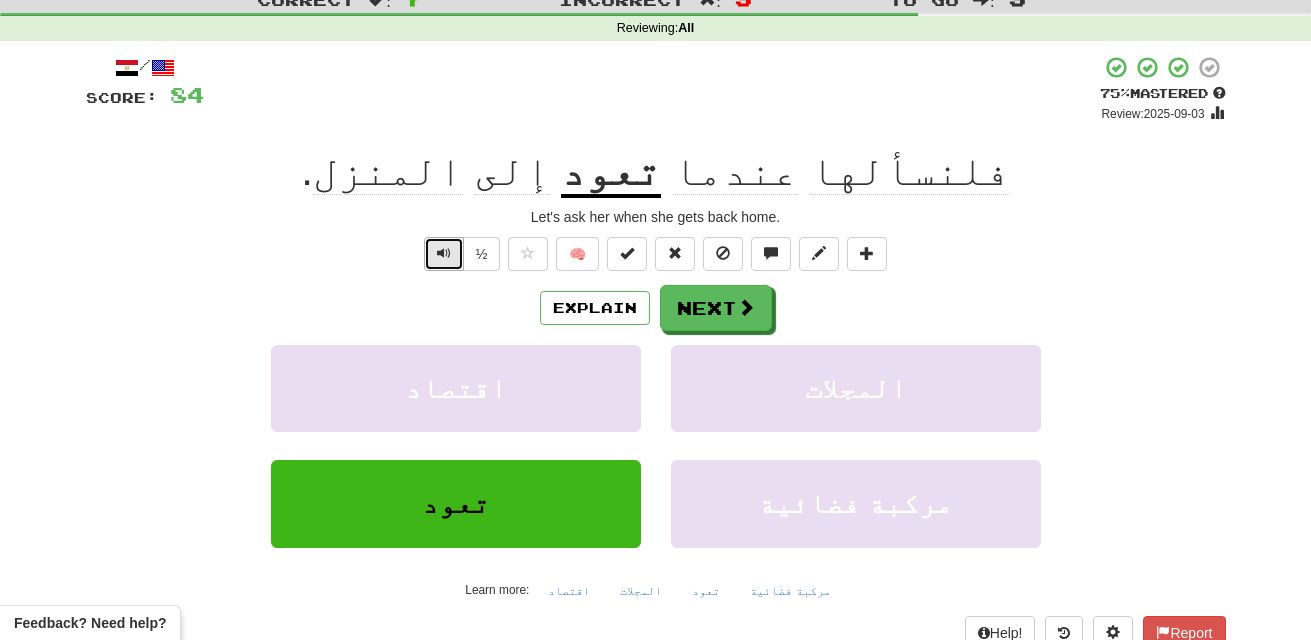 click at bounding box center [444, 253] 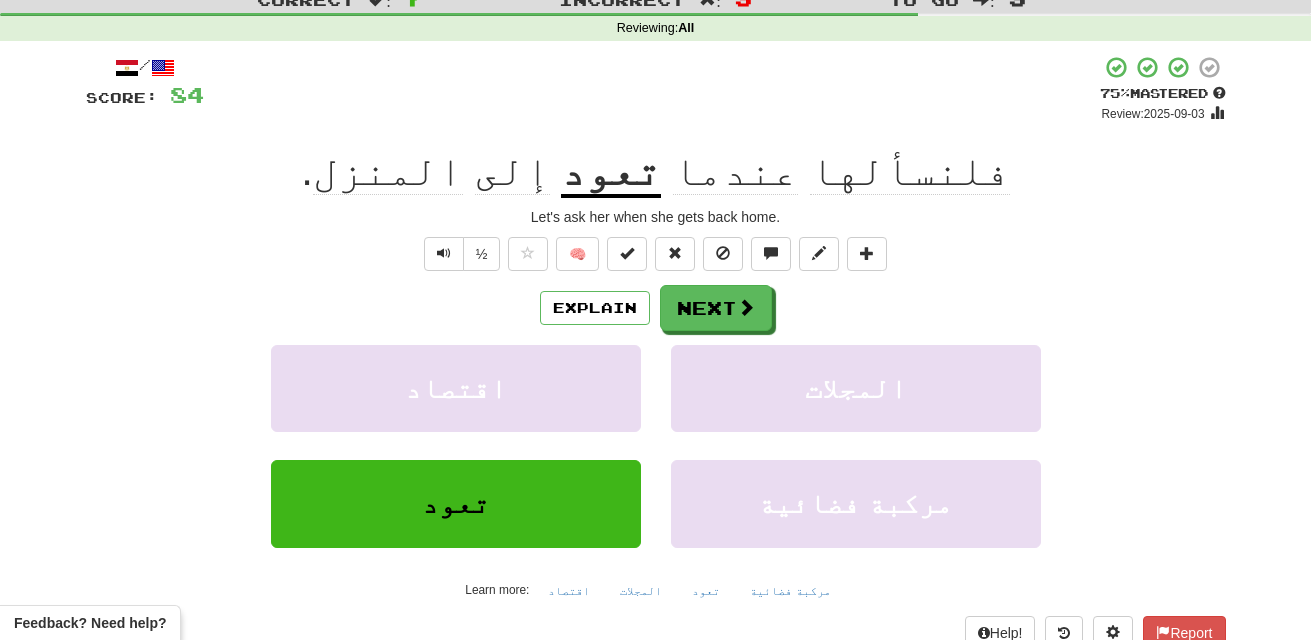 click on "فلنسألها" 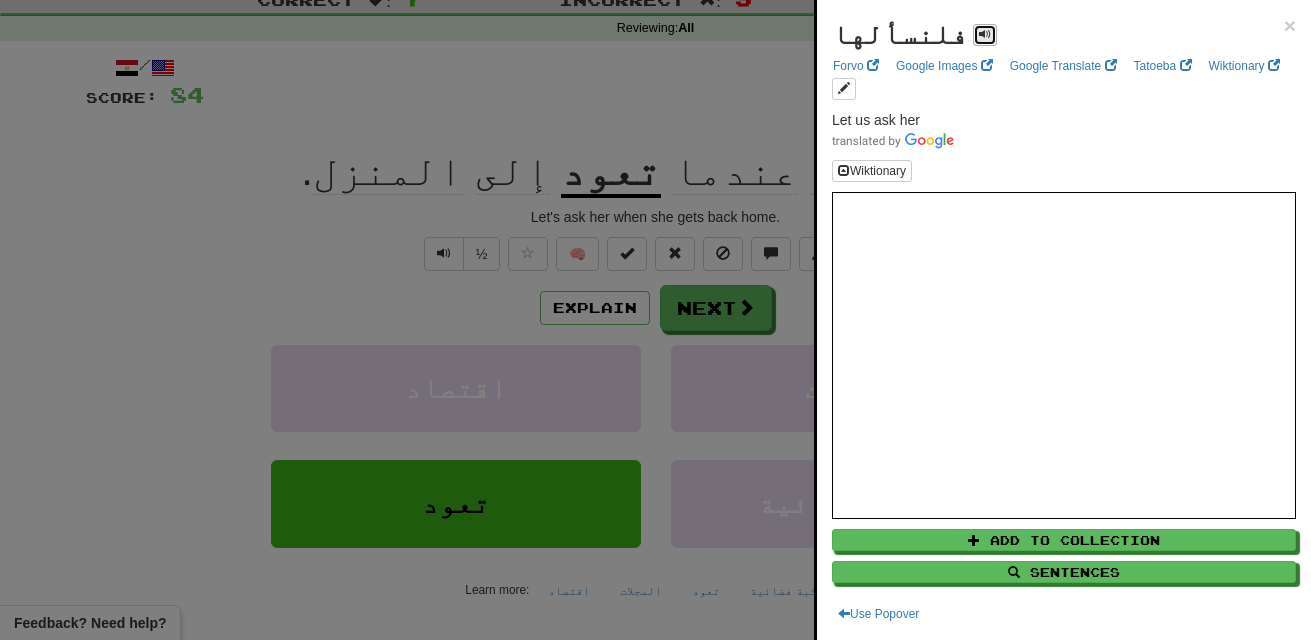 click at bounding box center [985, 34] 